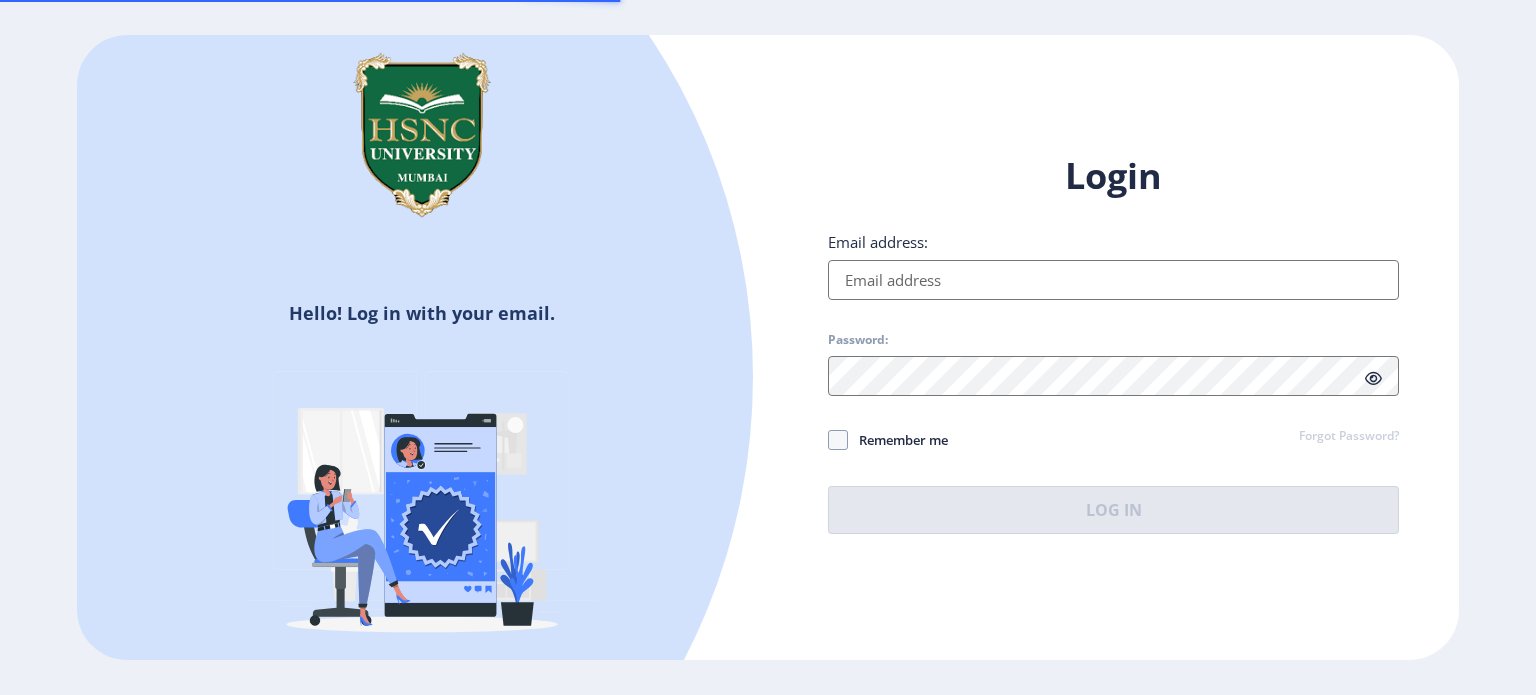 scroll, scrollTop: 0, scrollLeft: 0, axis: both 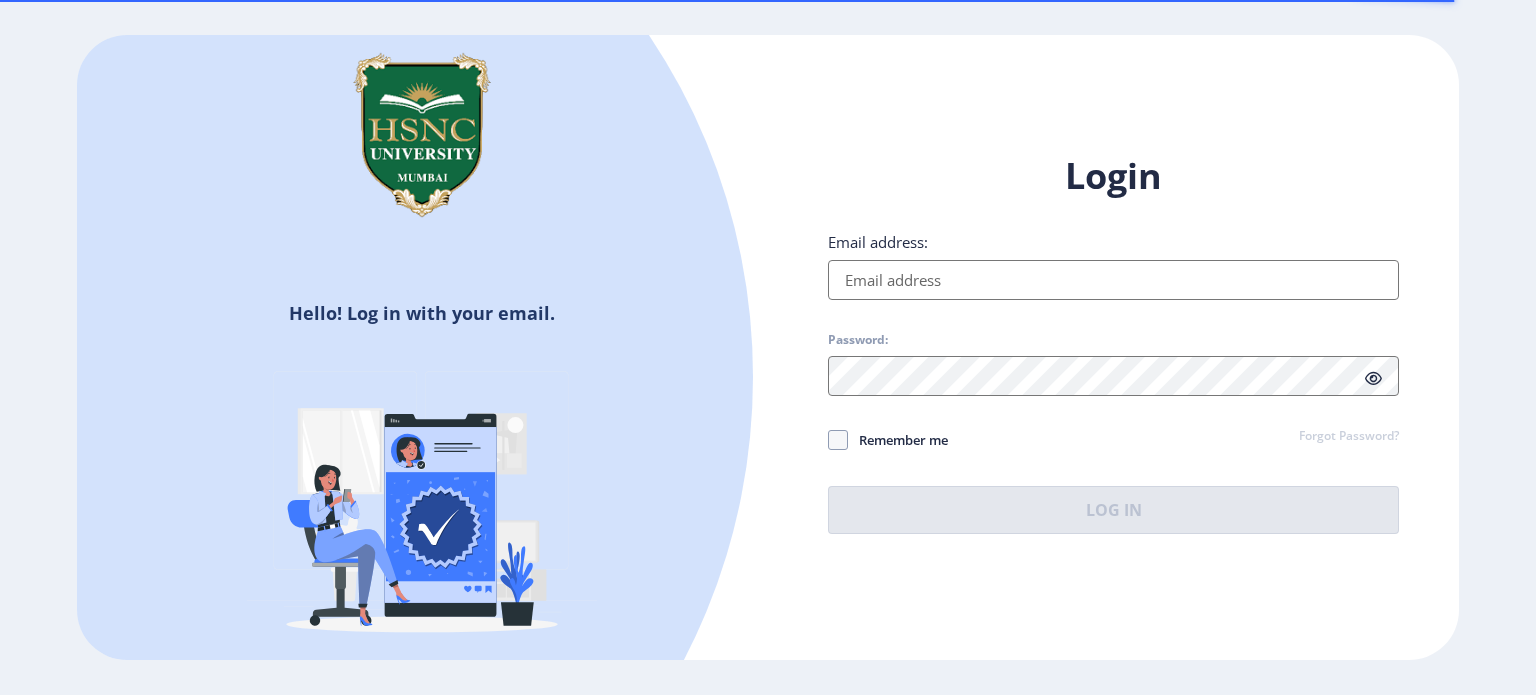 click on "Email address:" at bounding box center (1113, 280) 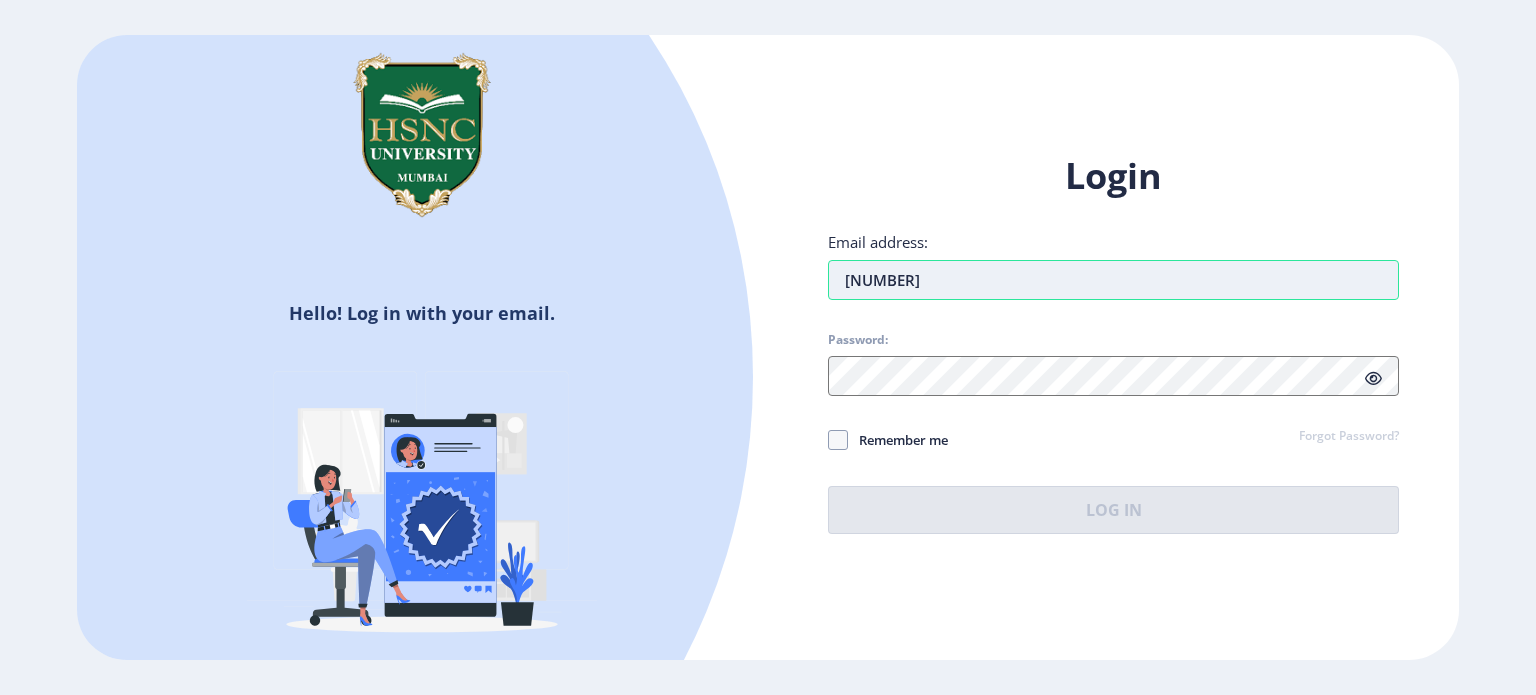 click on "[NUMBER]" at bounding box center (1113, 280) 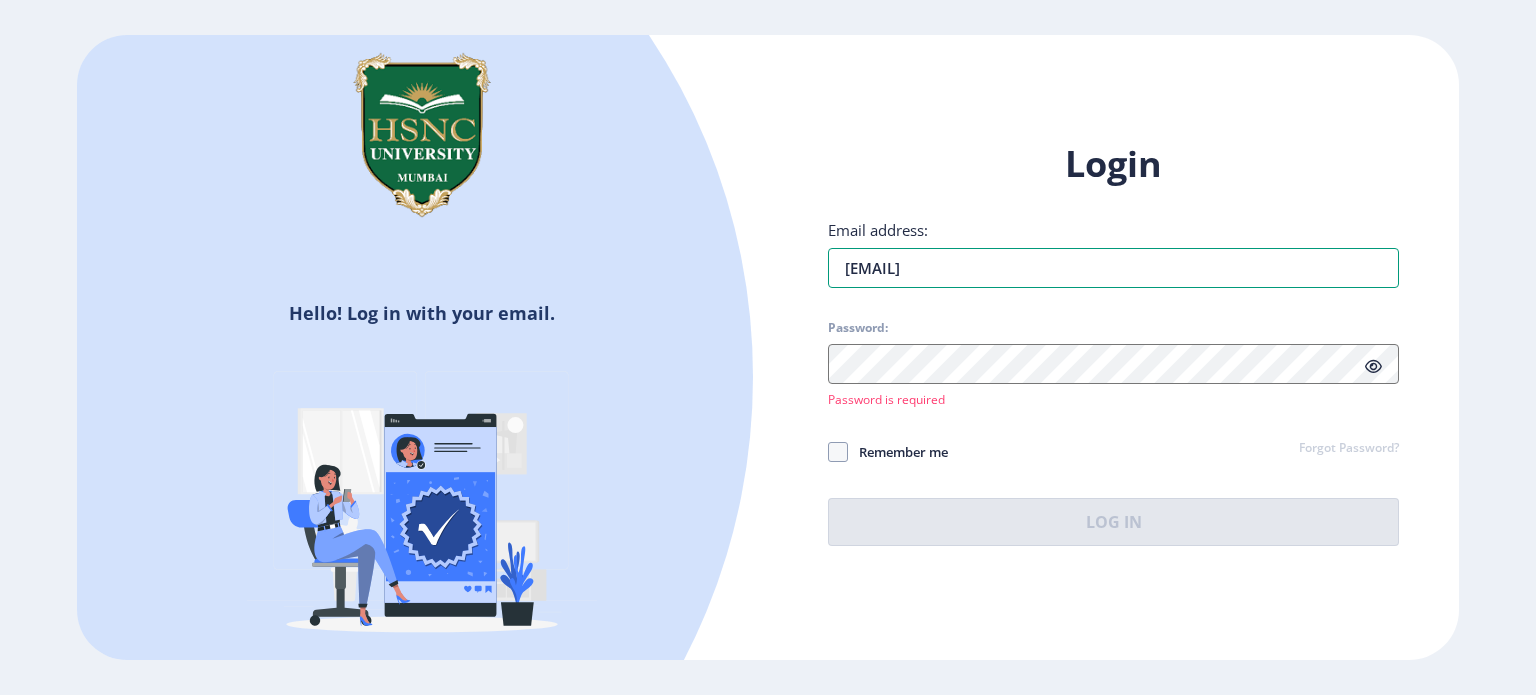 type on "[EMAIL]" 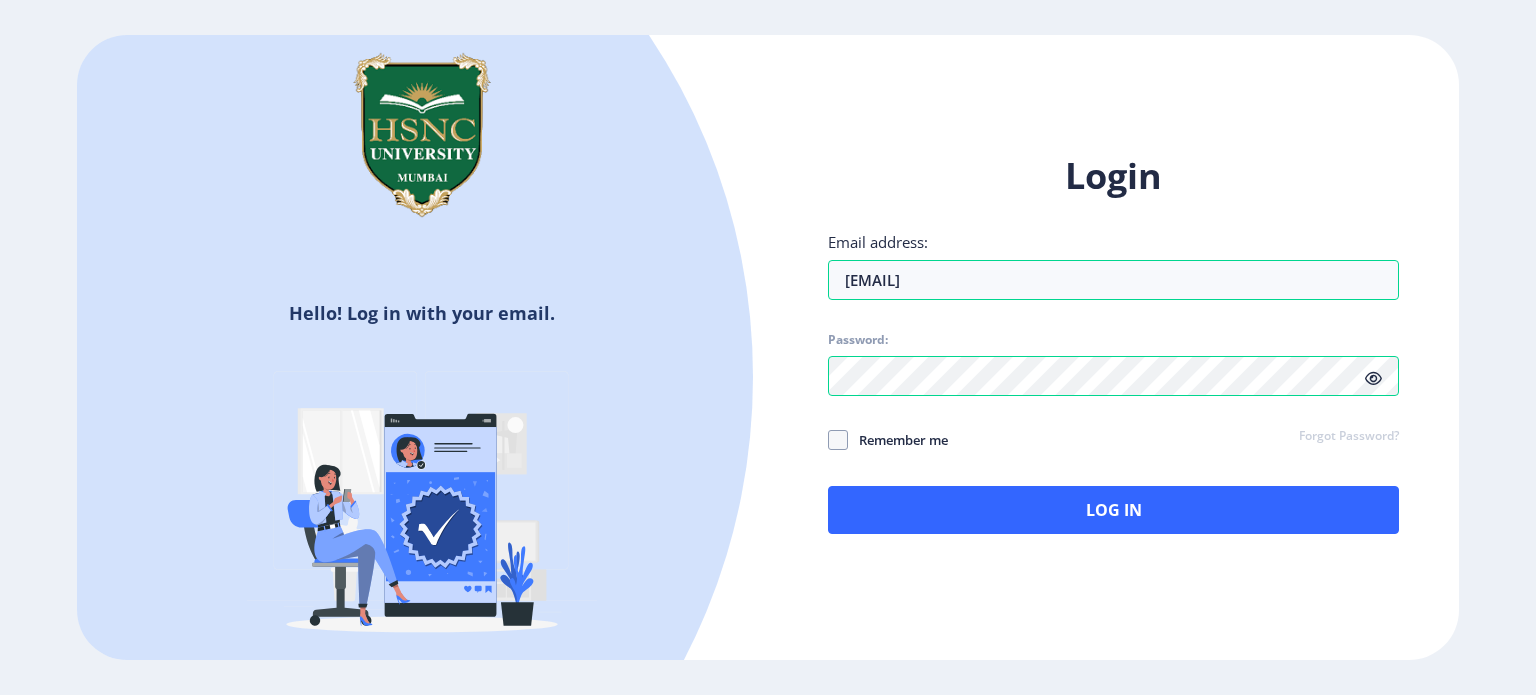 click 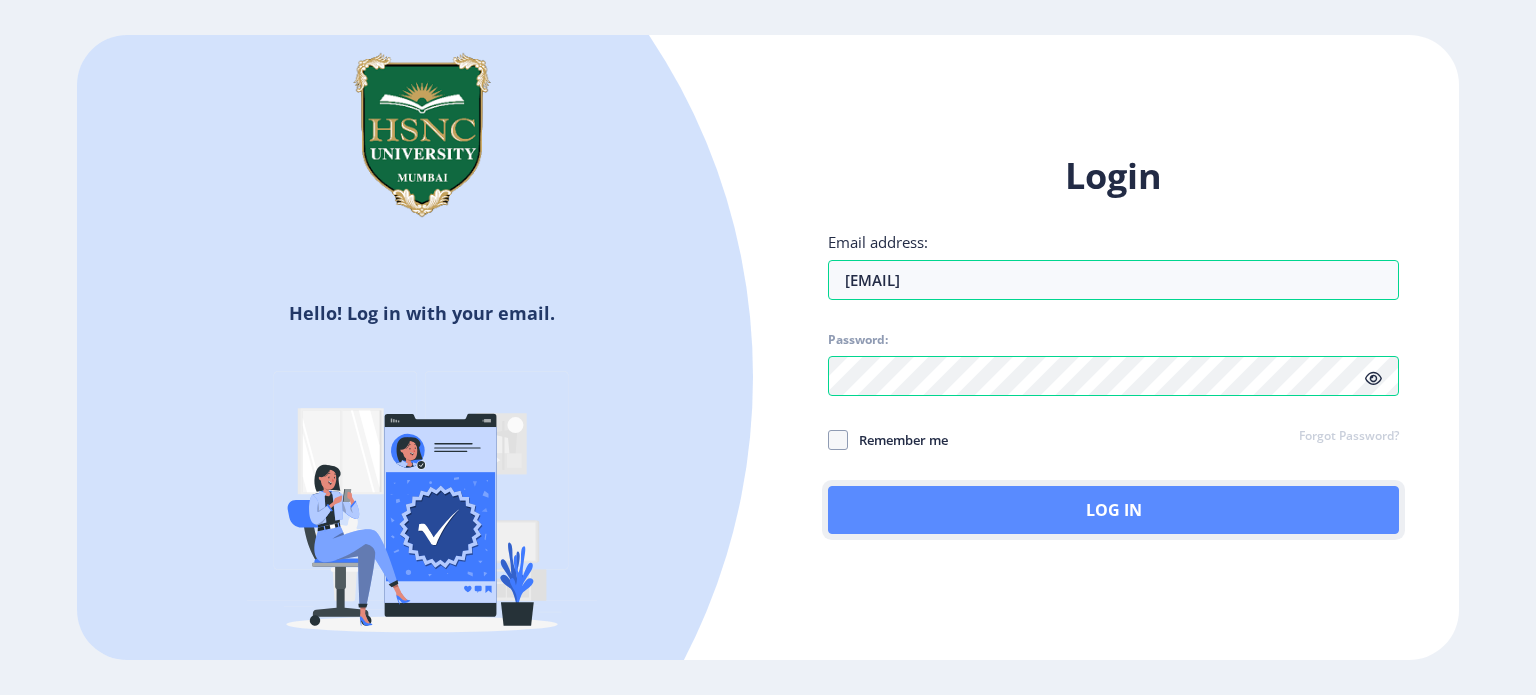 click on "Log In" 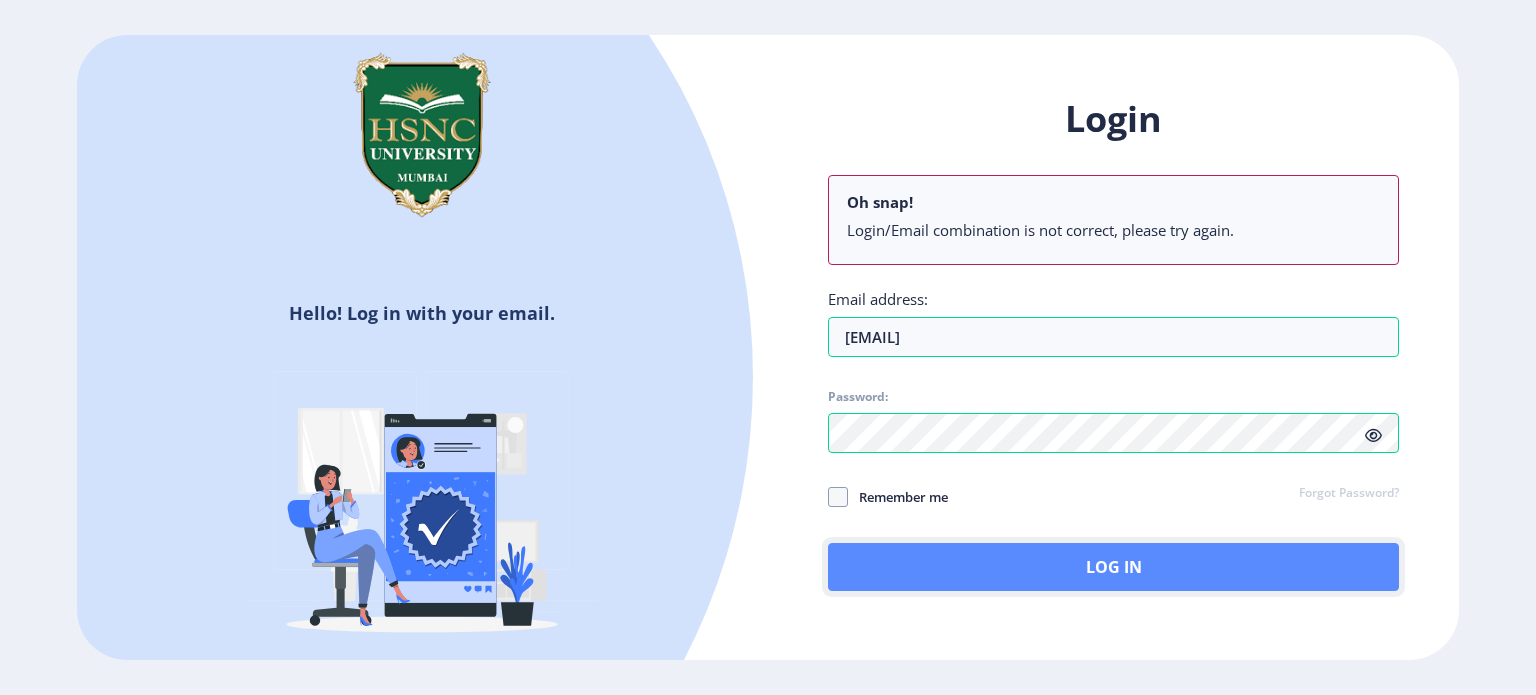 click on "Log In" 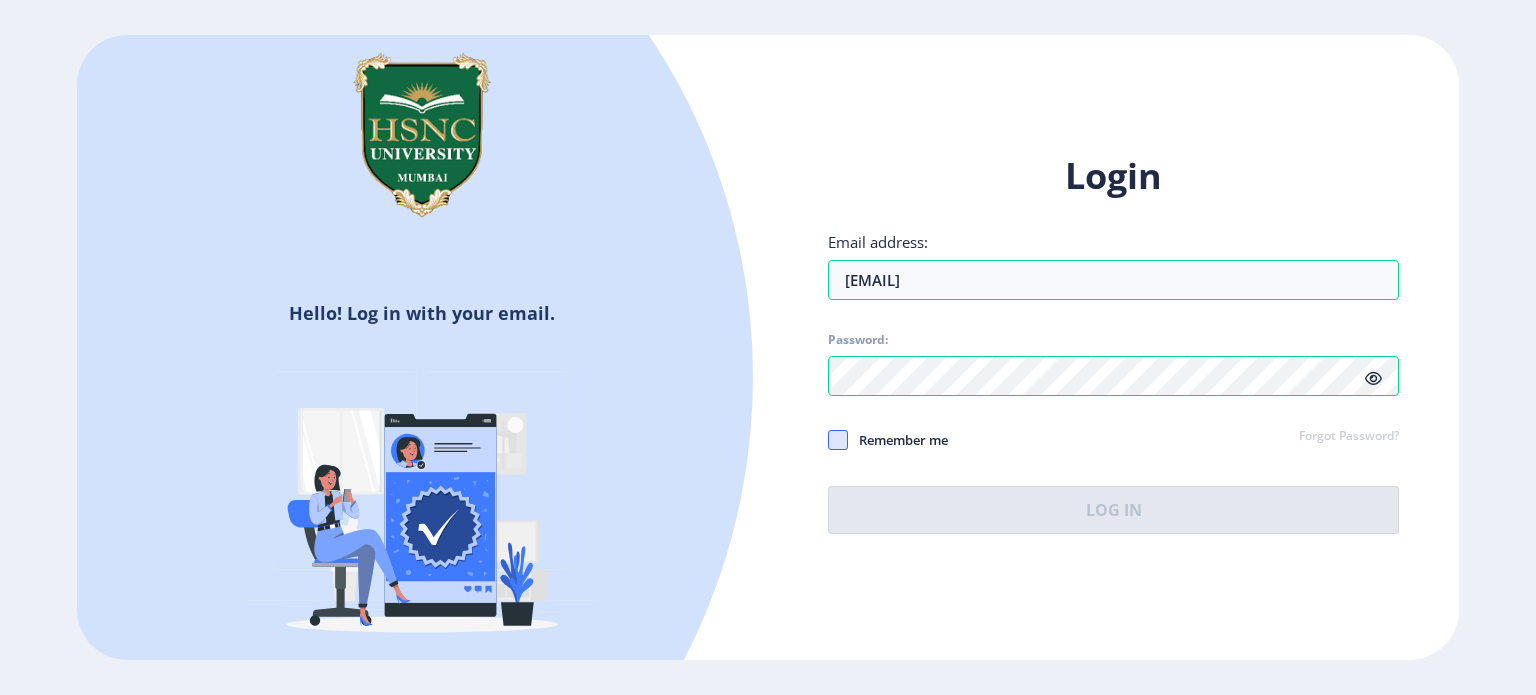 click 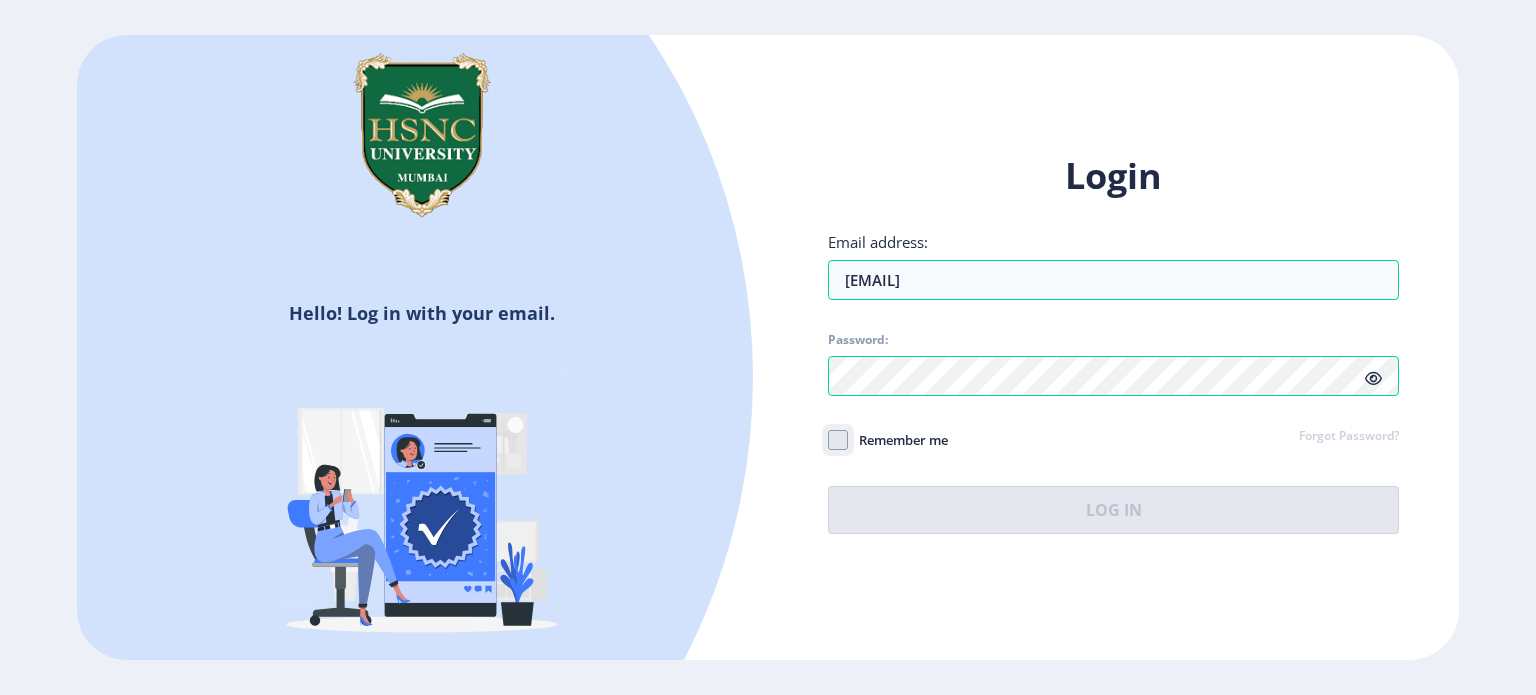 checkbox on "true" 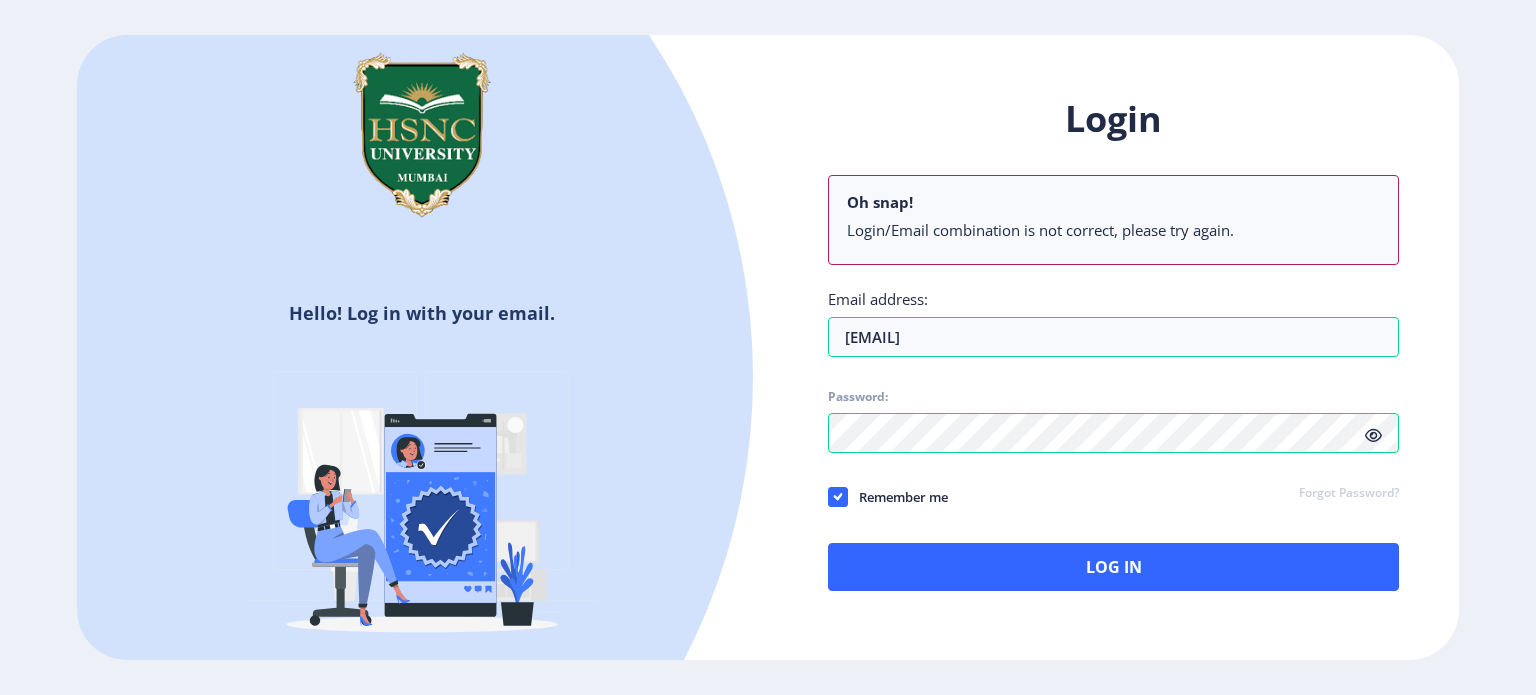 click on "Forgot Password?" 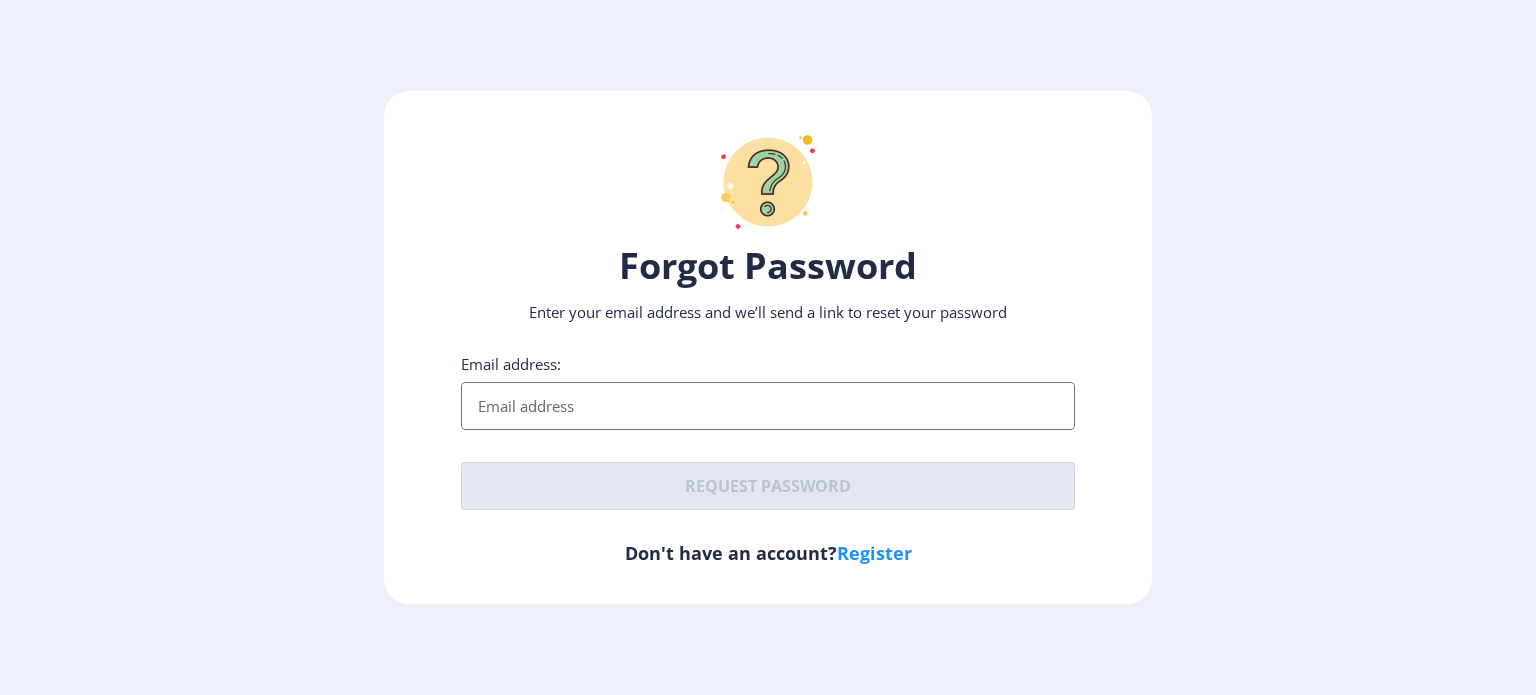 click on "Email address:" at bounding box center (768, 406) 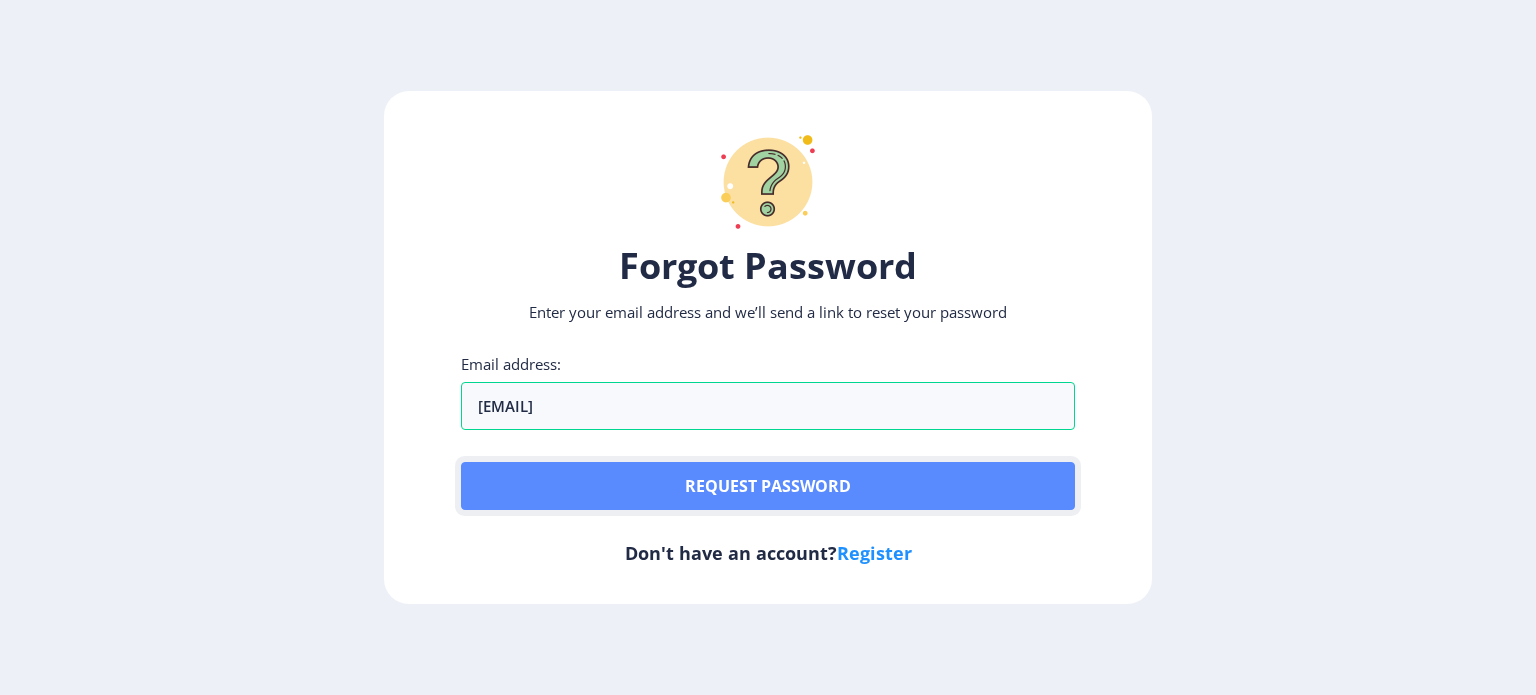click on "Request password" 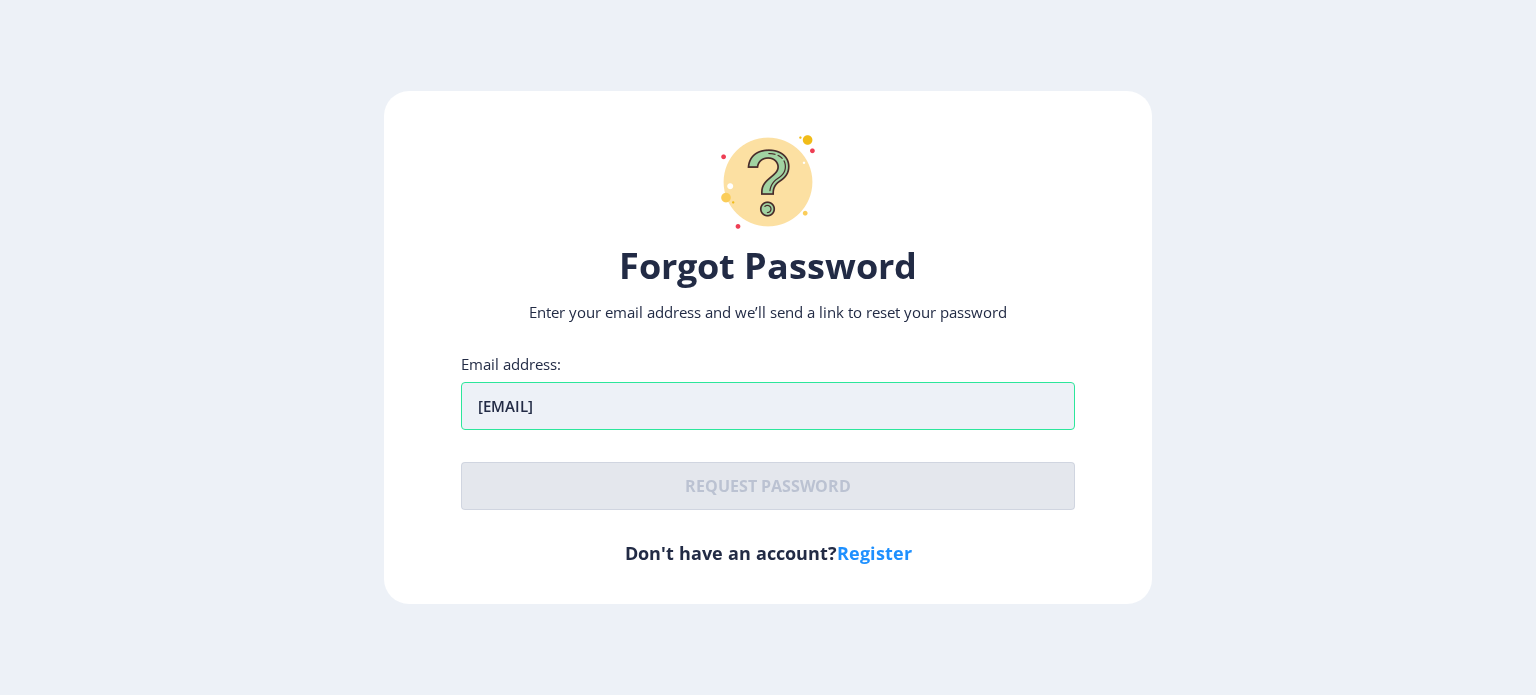 click on "[EMAIL]" at bounding box center (768, 406) 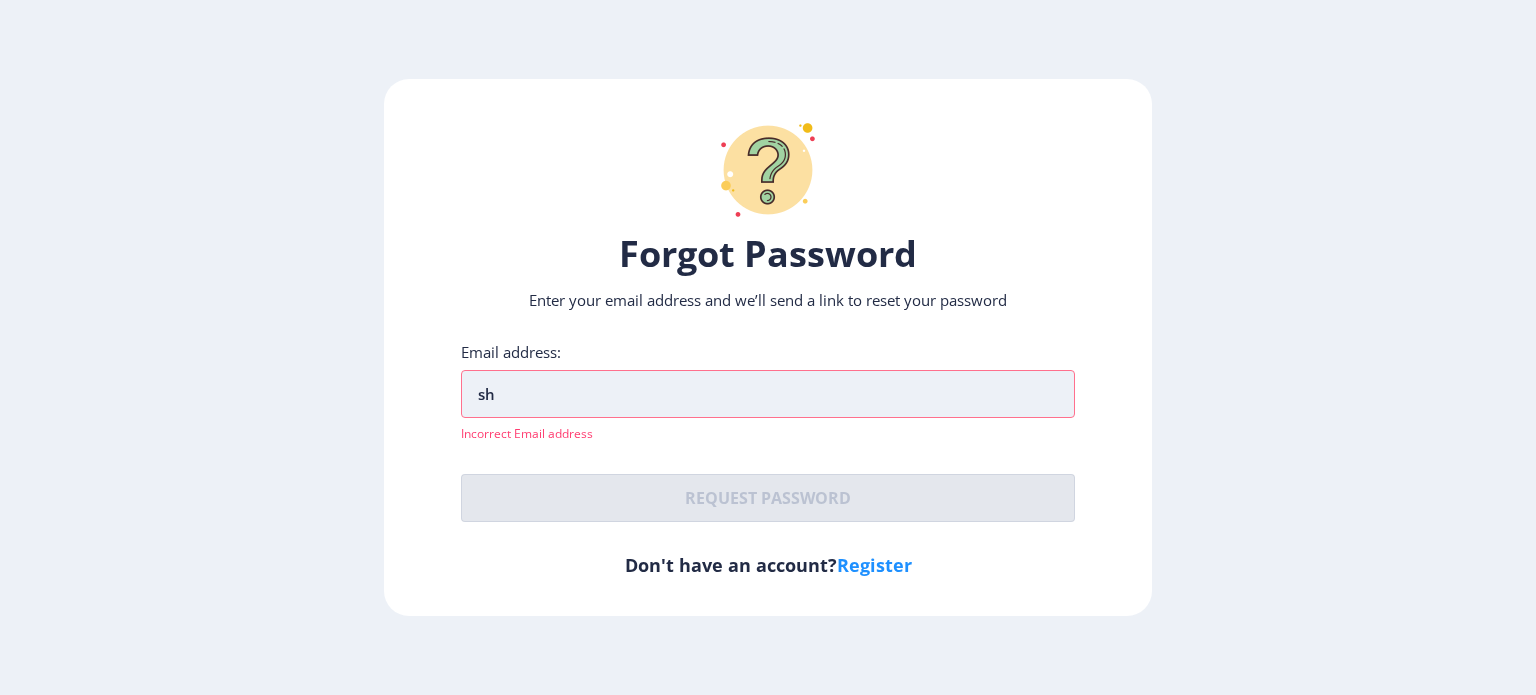 type on "s" 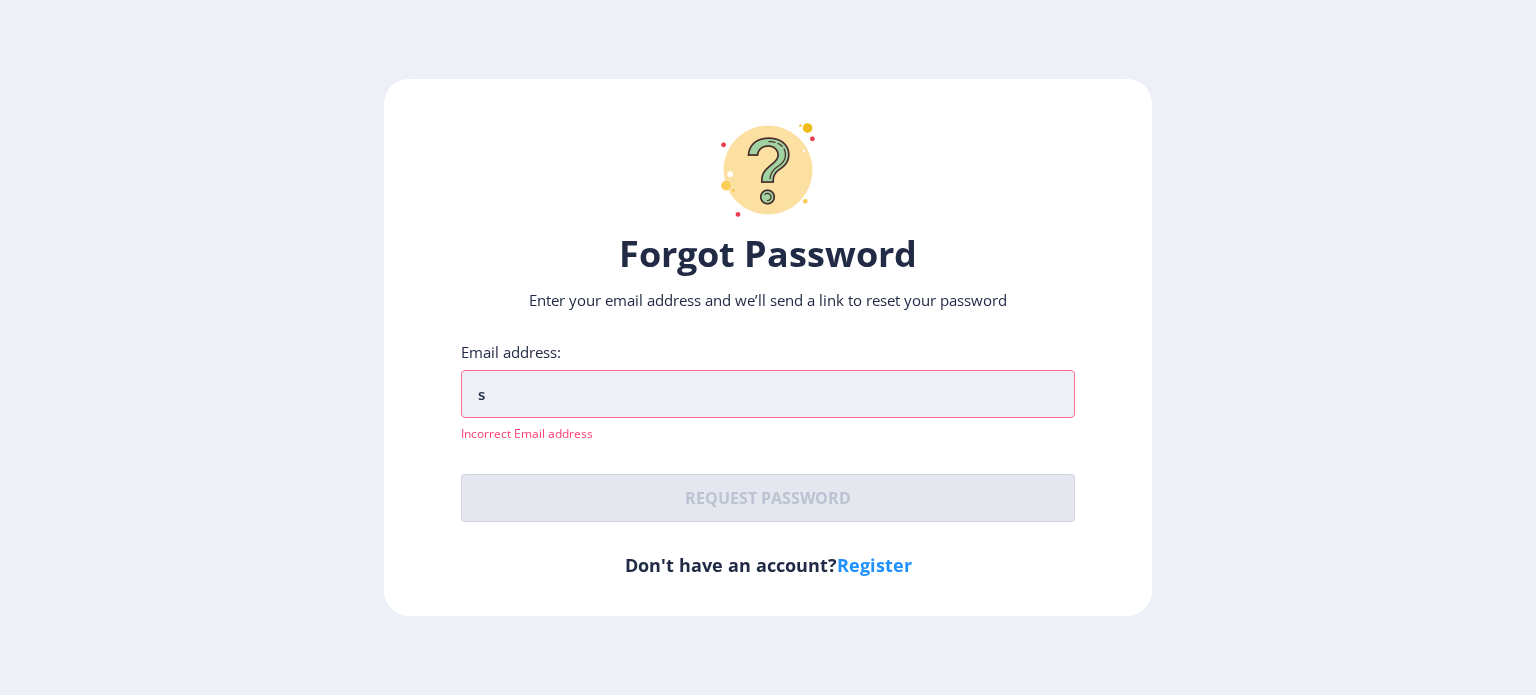 type 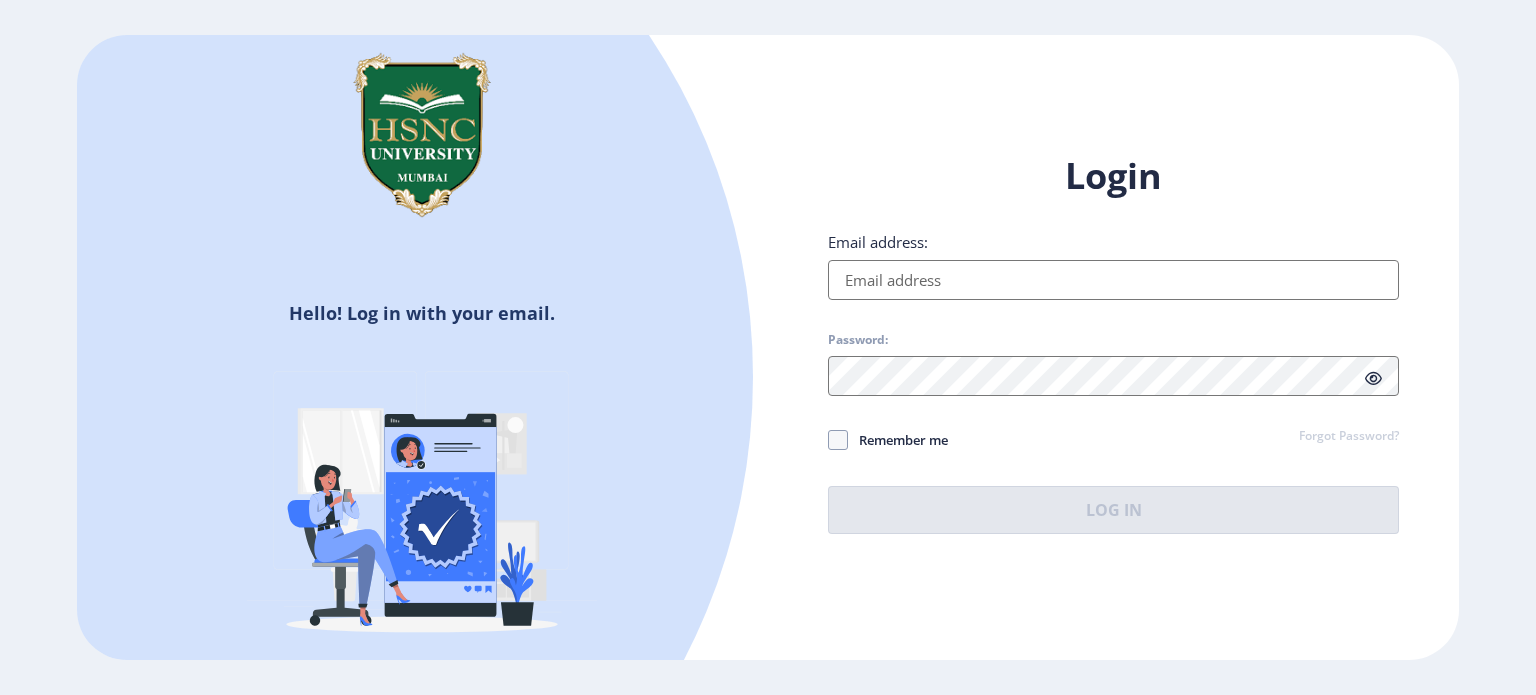 click on "Email address:" at bounding box center [1113, 280] 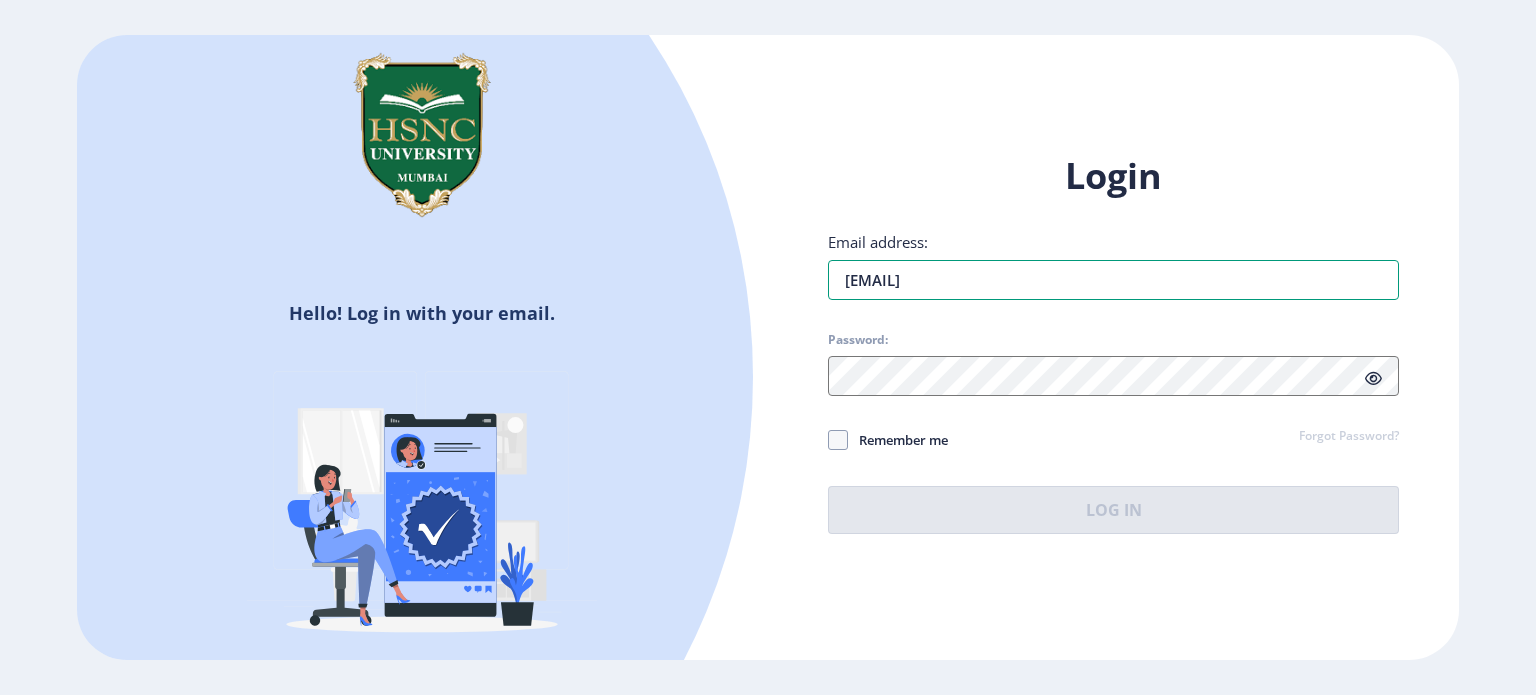 type on "[EMAIL]" 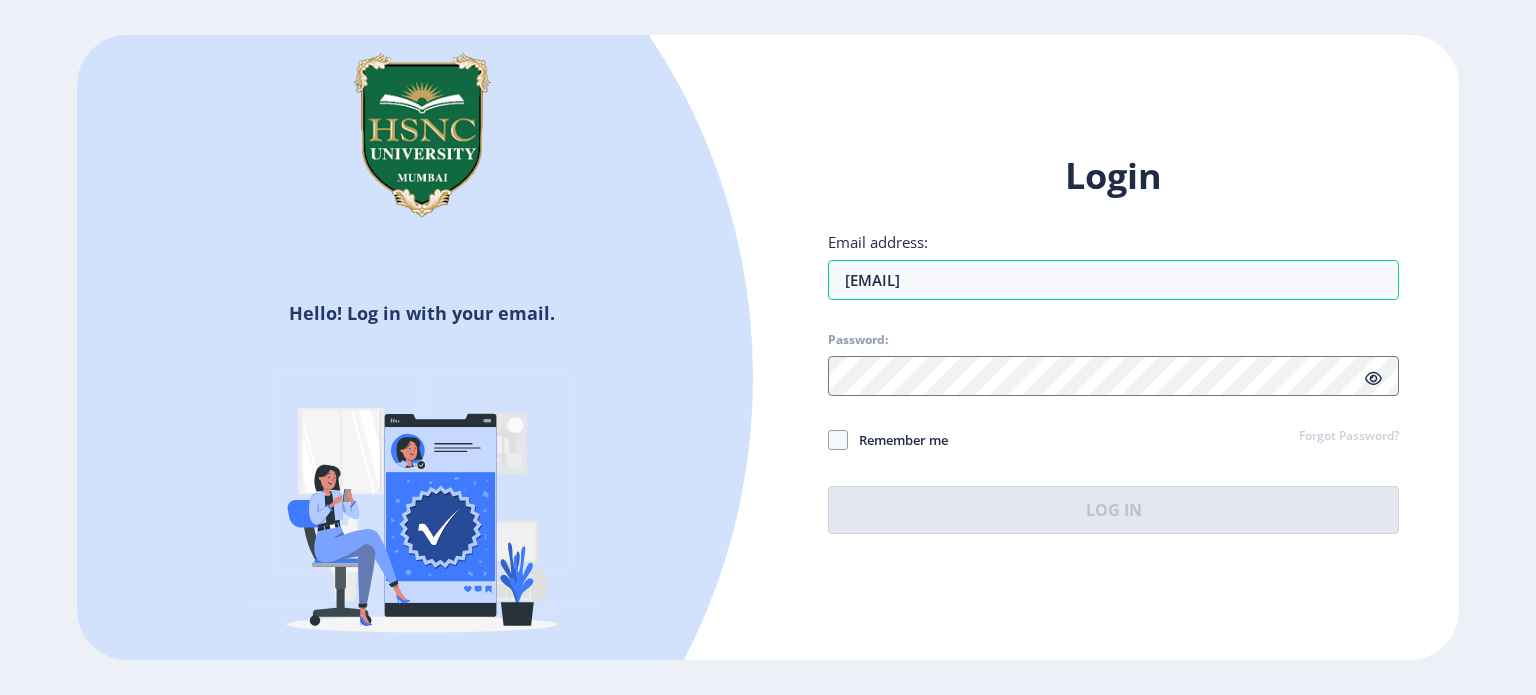 click on "Forgot Password?" 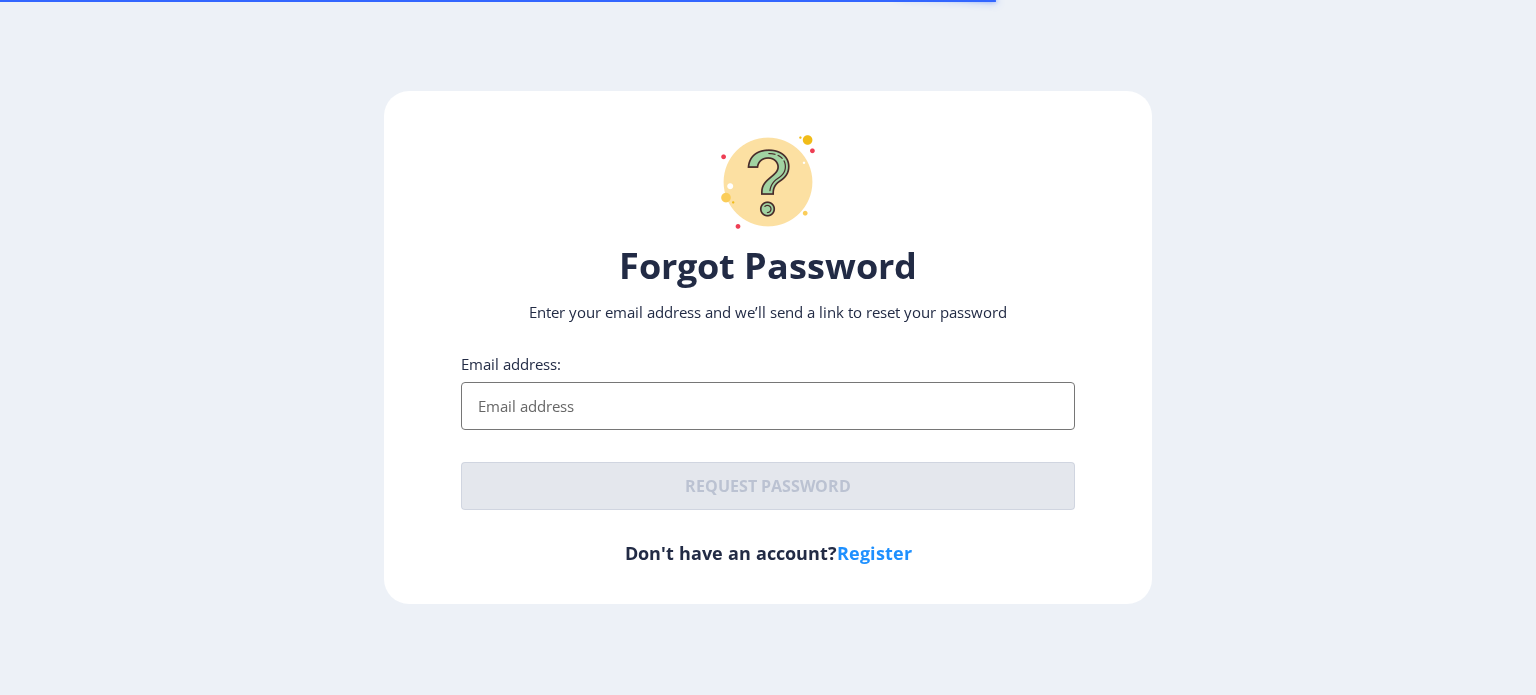 click on "Email address:" at bounding box center [768, 406] 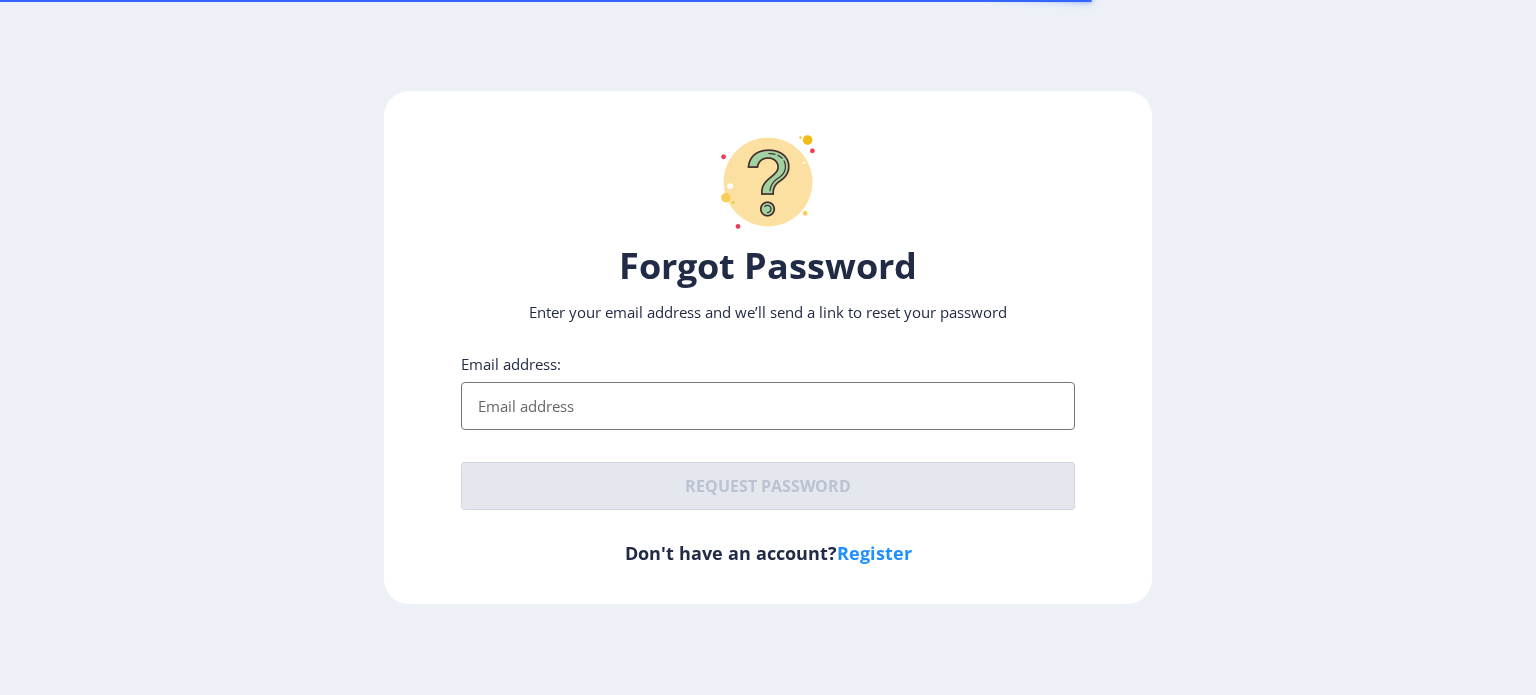 drag, startPoint x: 835, startPoint y: 417, endPoint x: 789, endPoint y: 451, distance: 57.201397 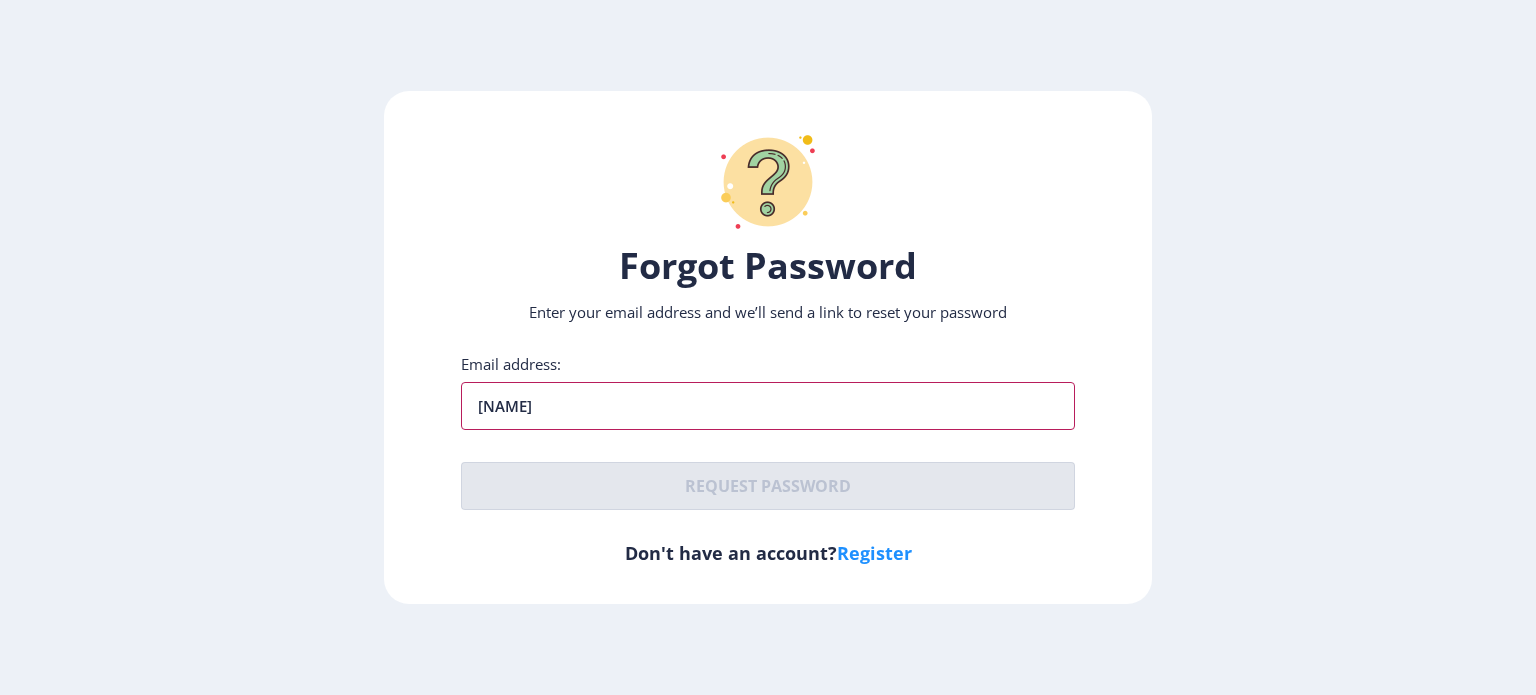 type on "[EMAIL]" 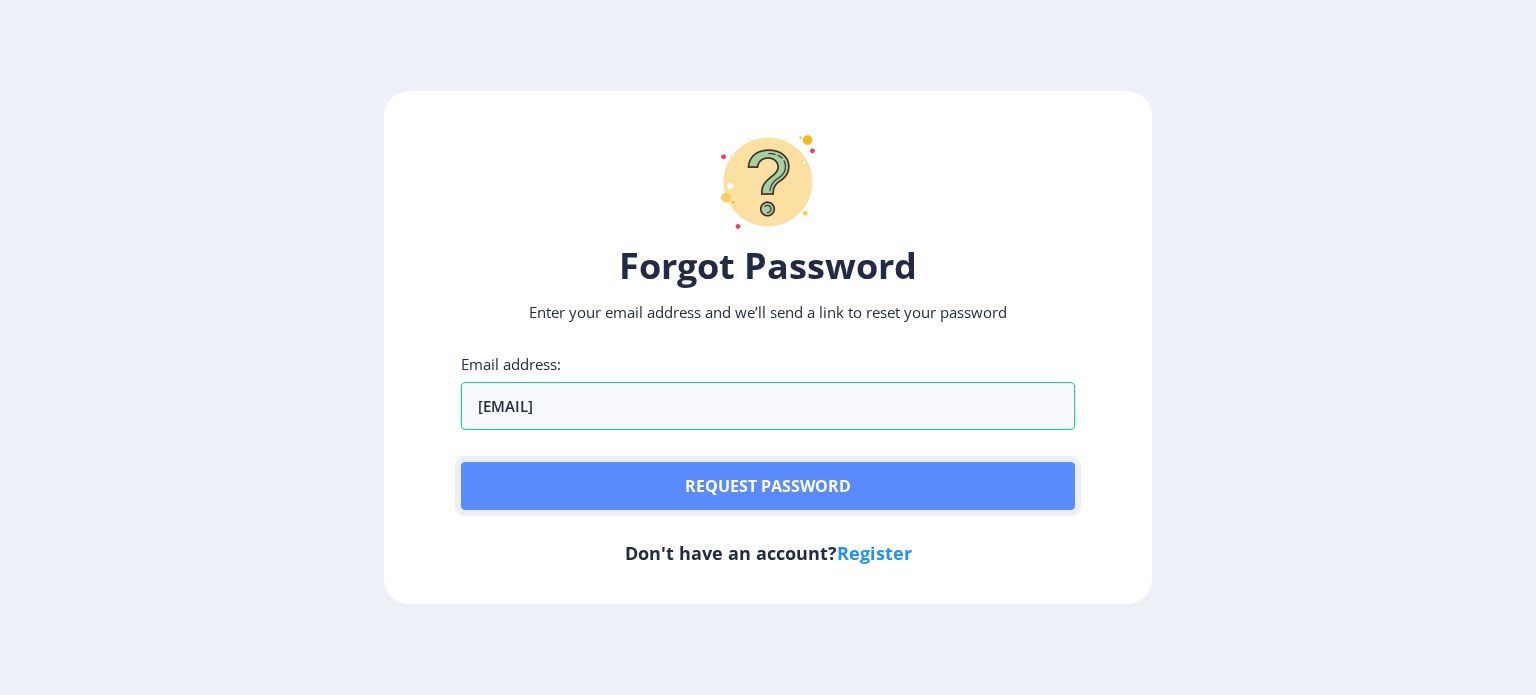 click on "Request password" 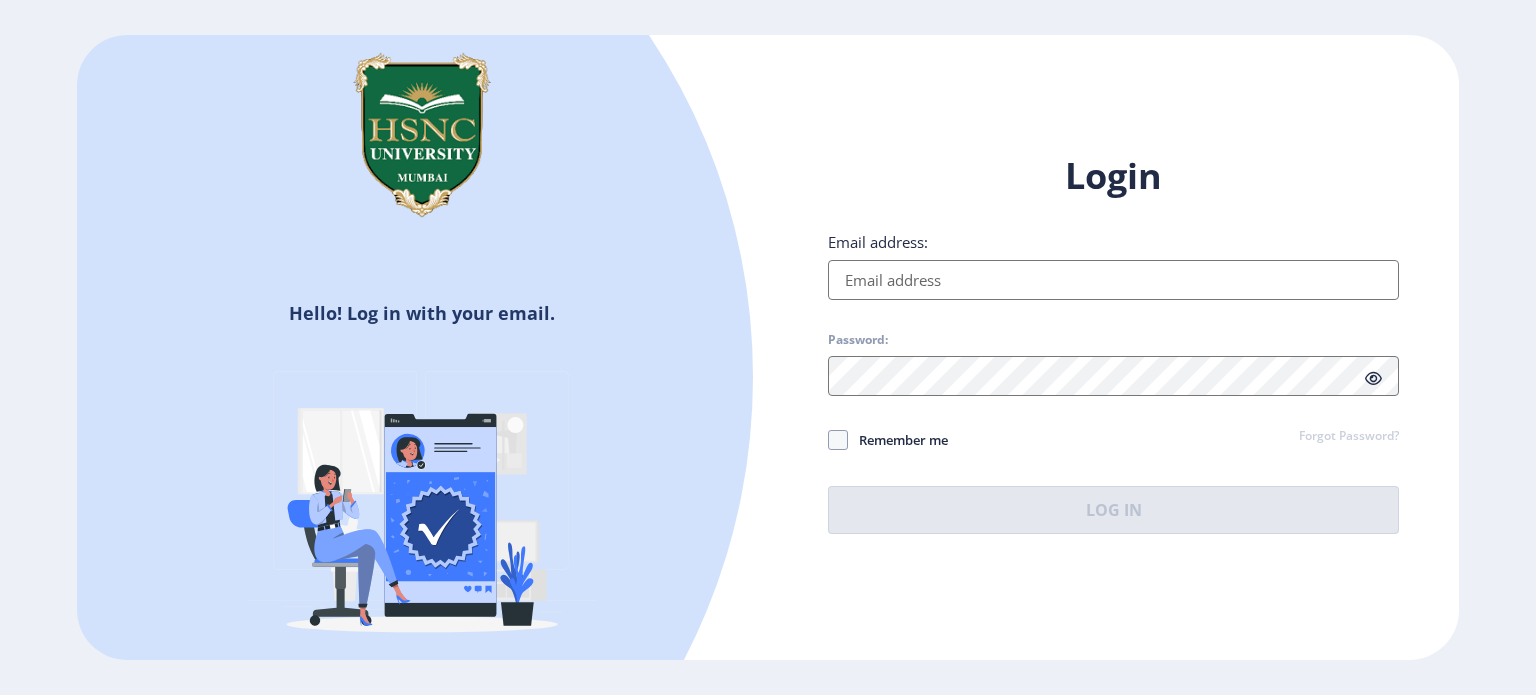 click 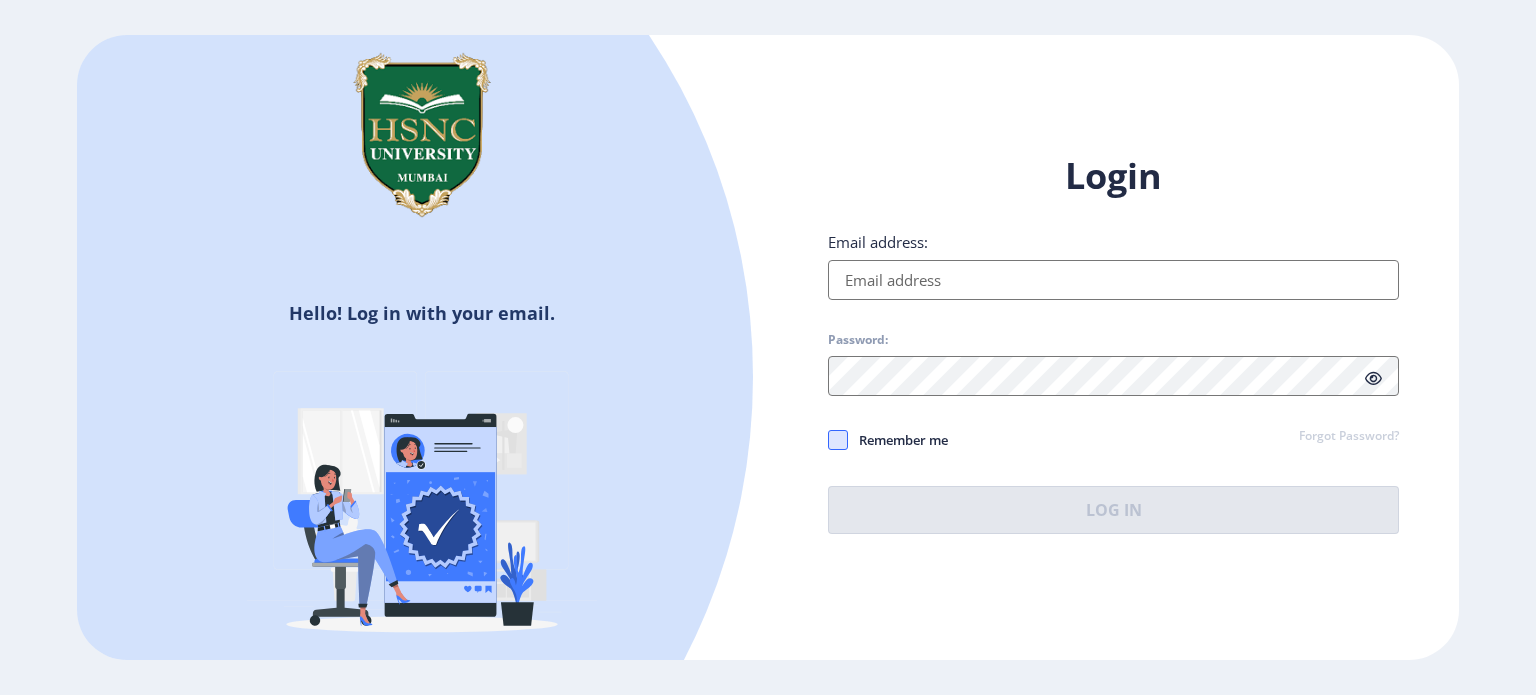 click 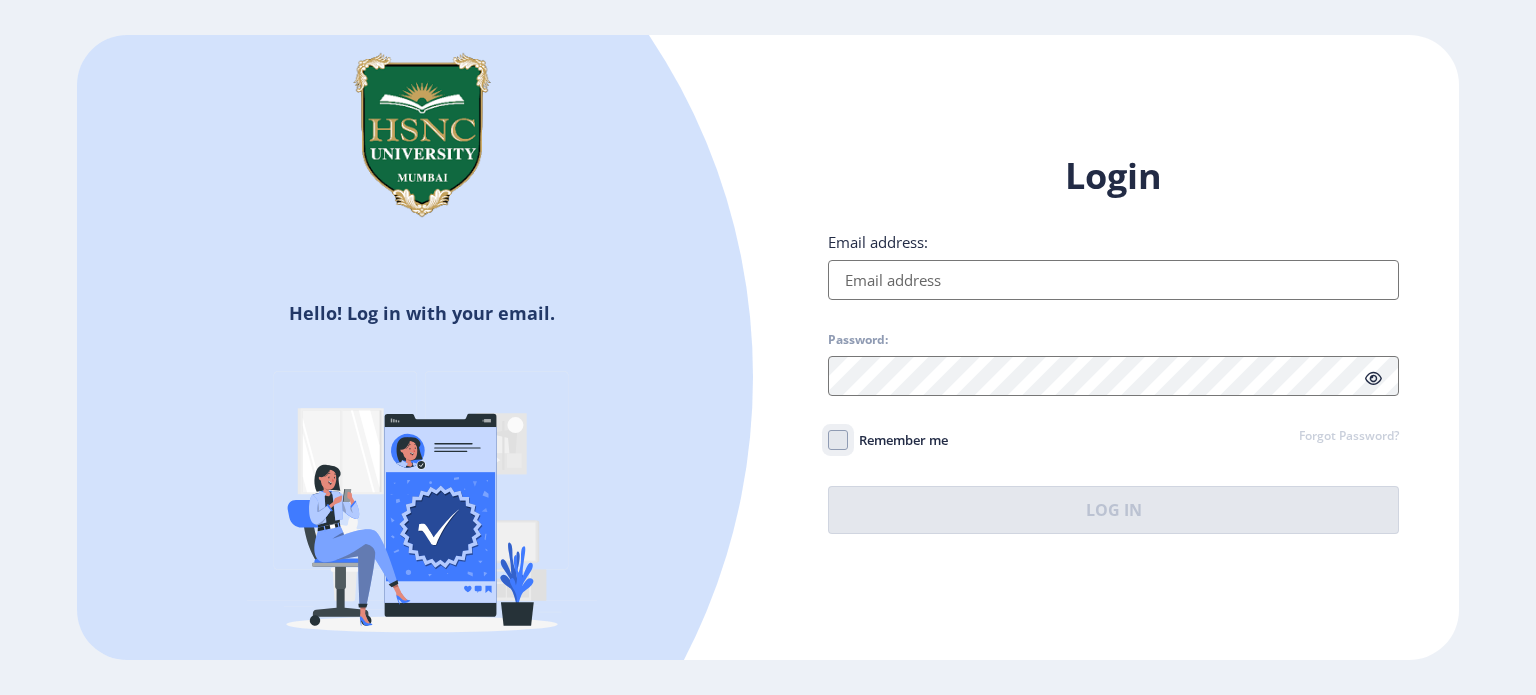 click on "Remember me" 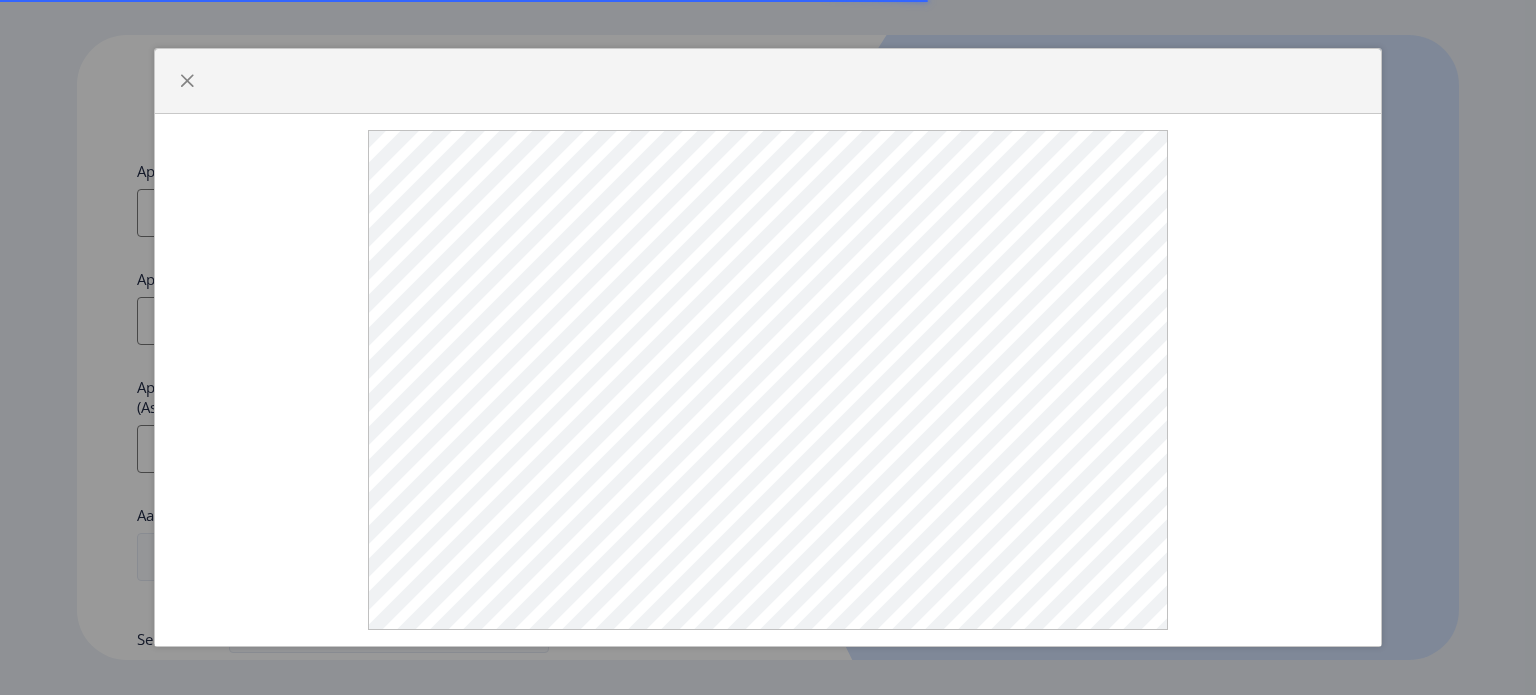 select 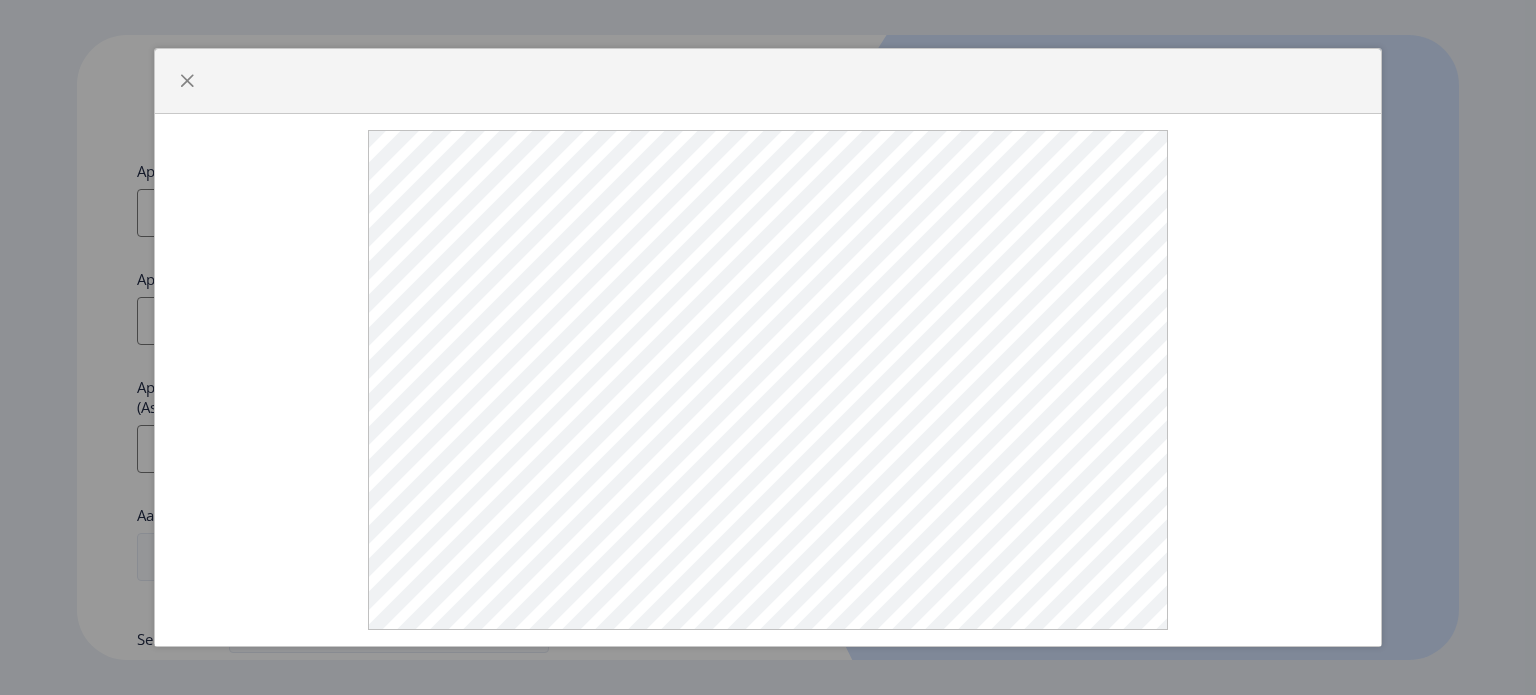 click 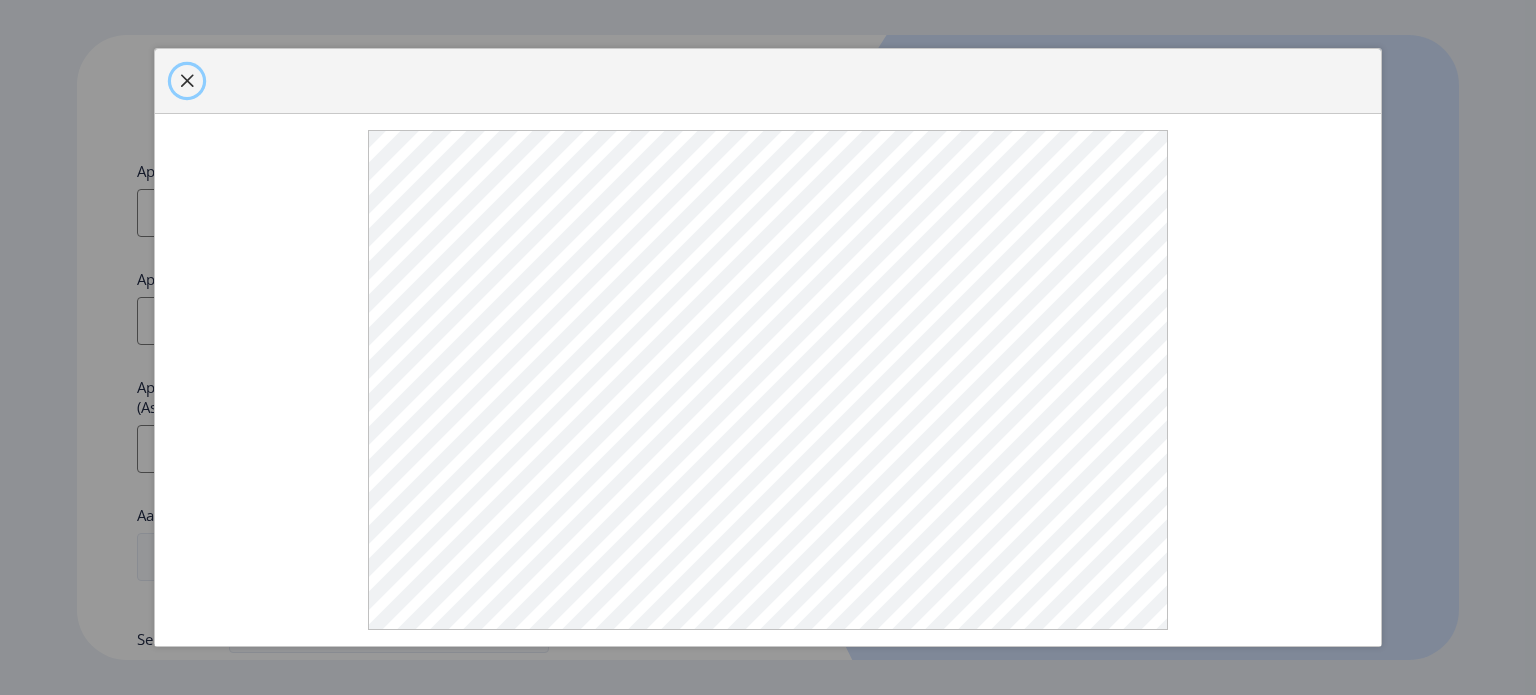 click 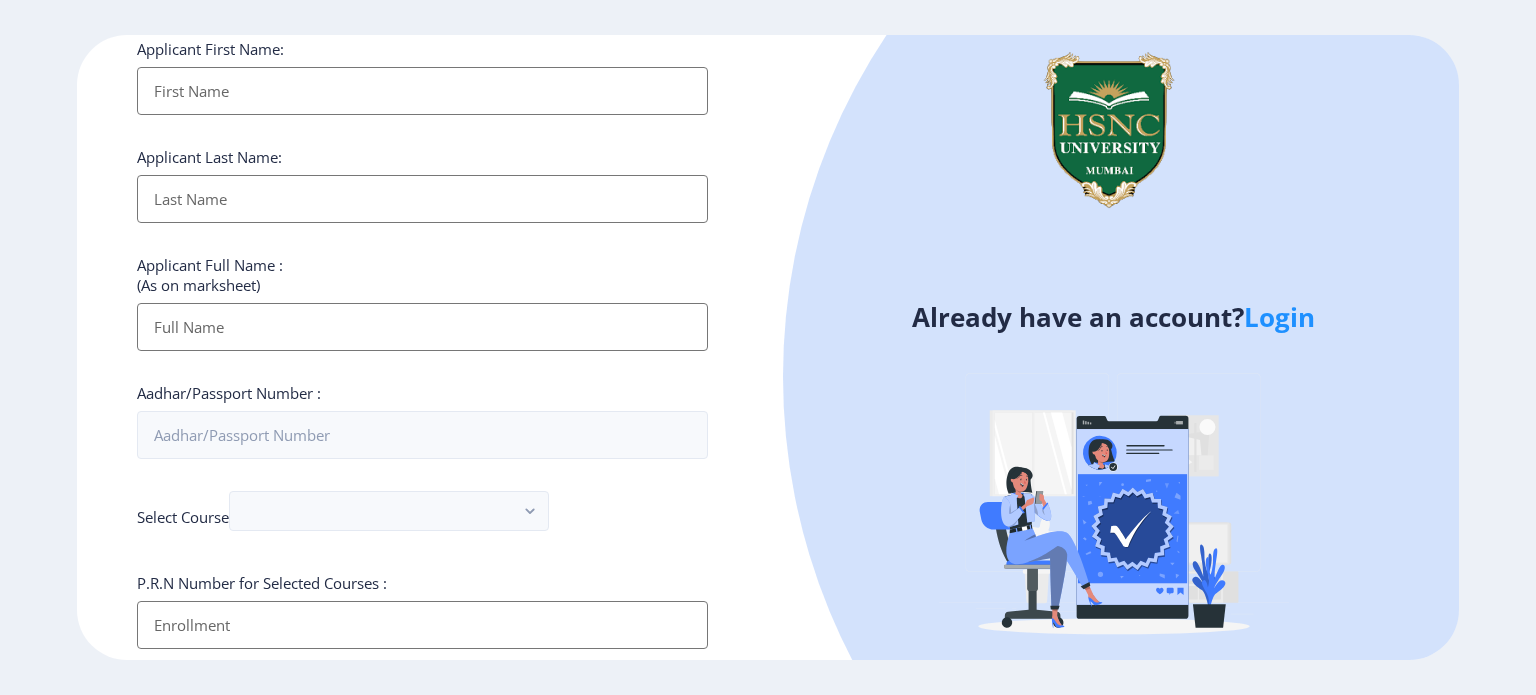 scroll, scrollTop: 0, scrollLeft: 0, axis: both 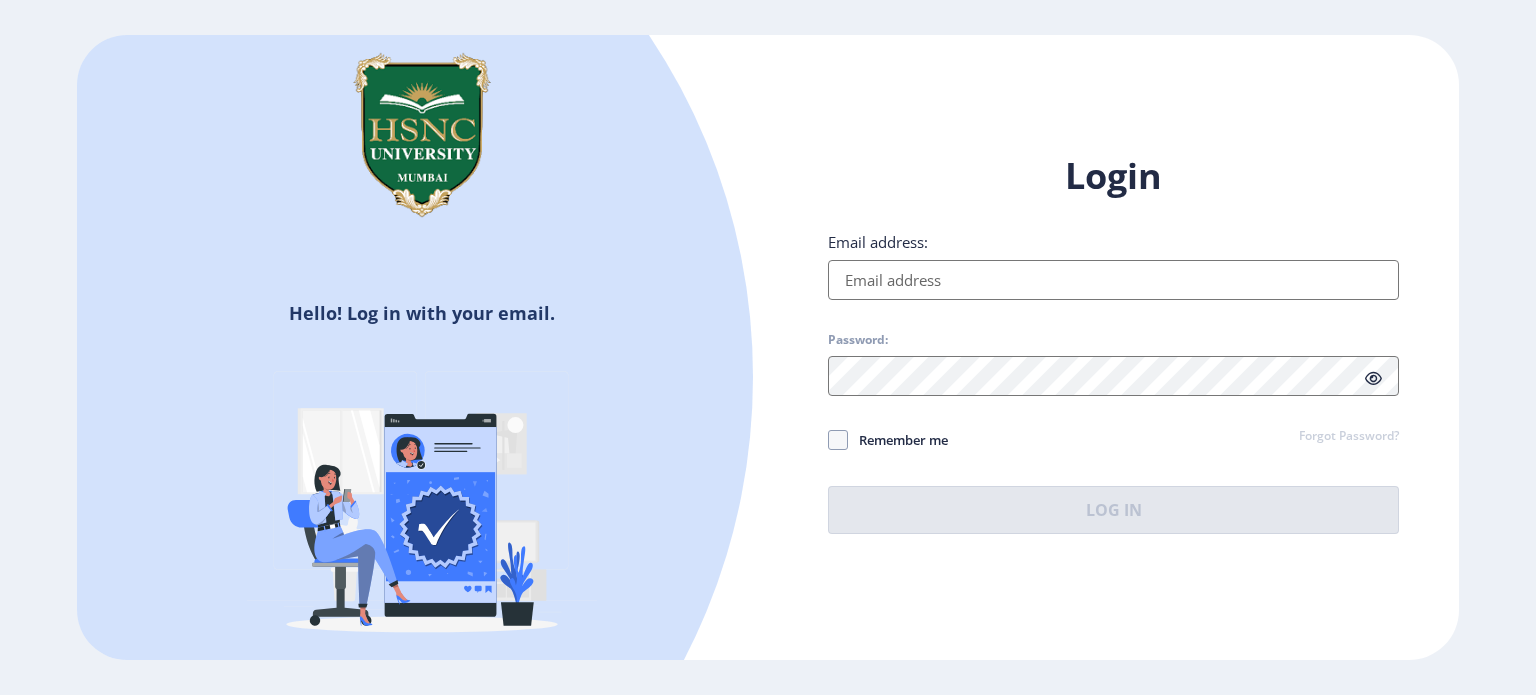 click 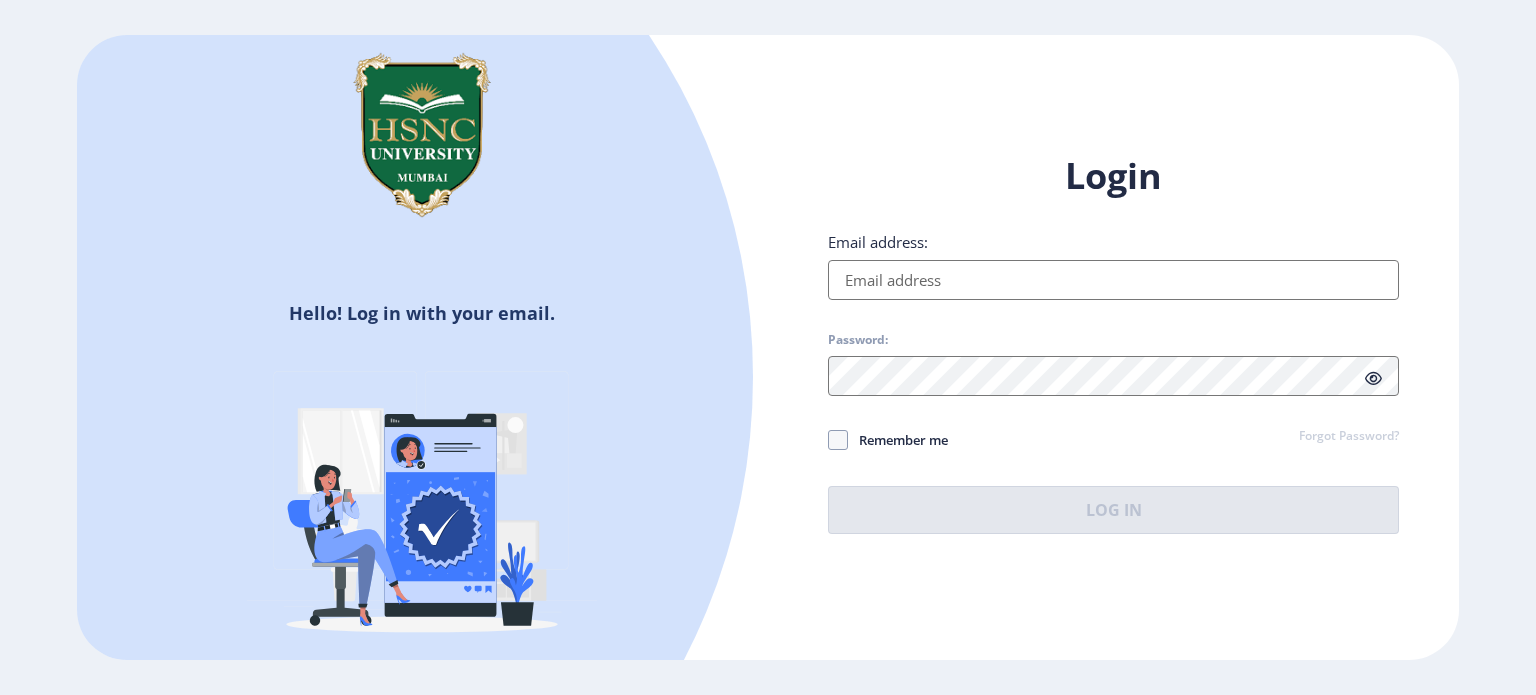 click 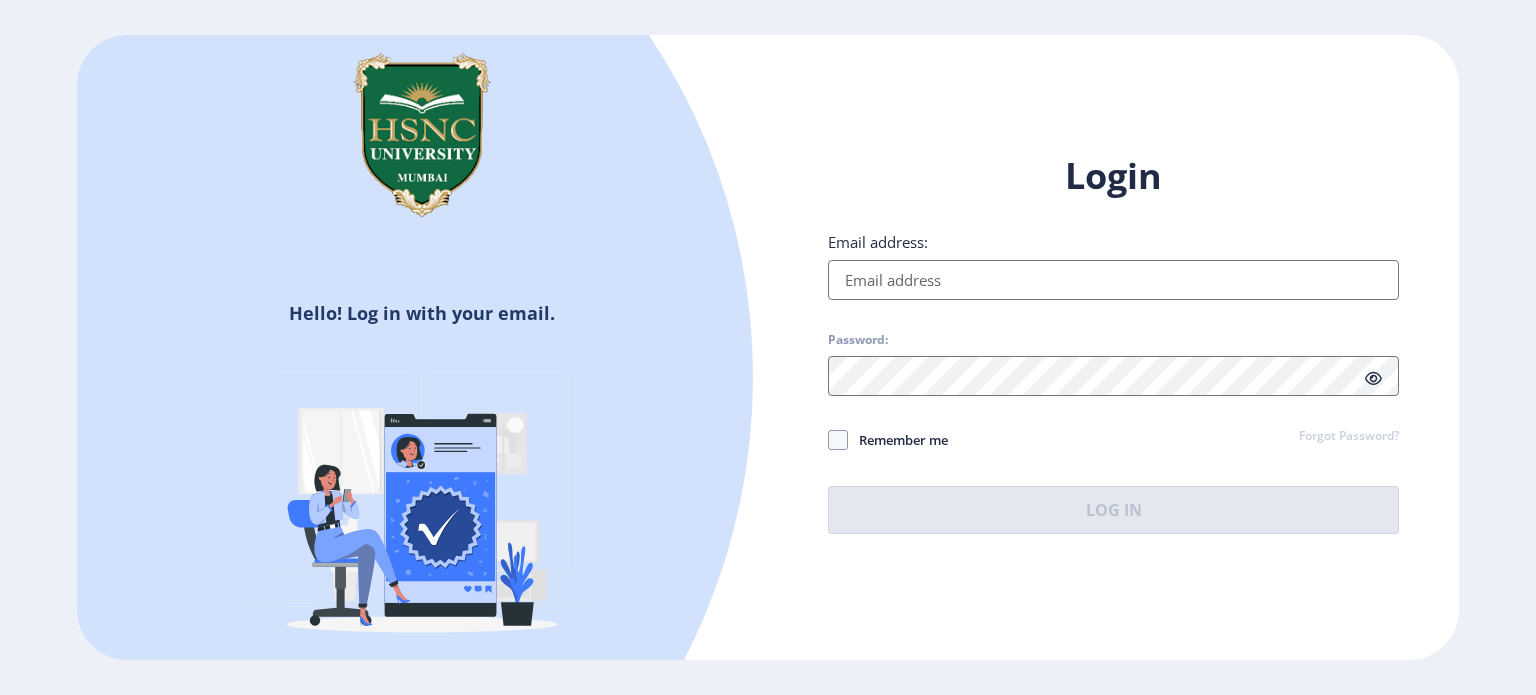 click 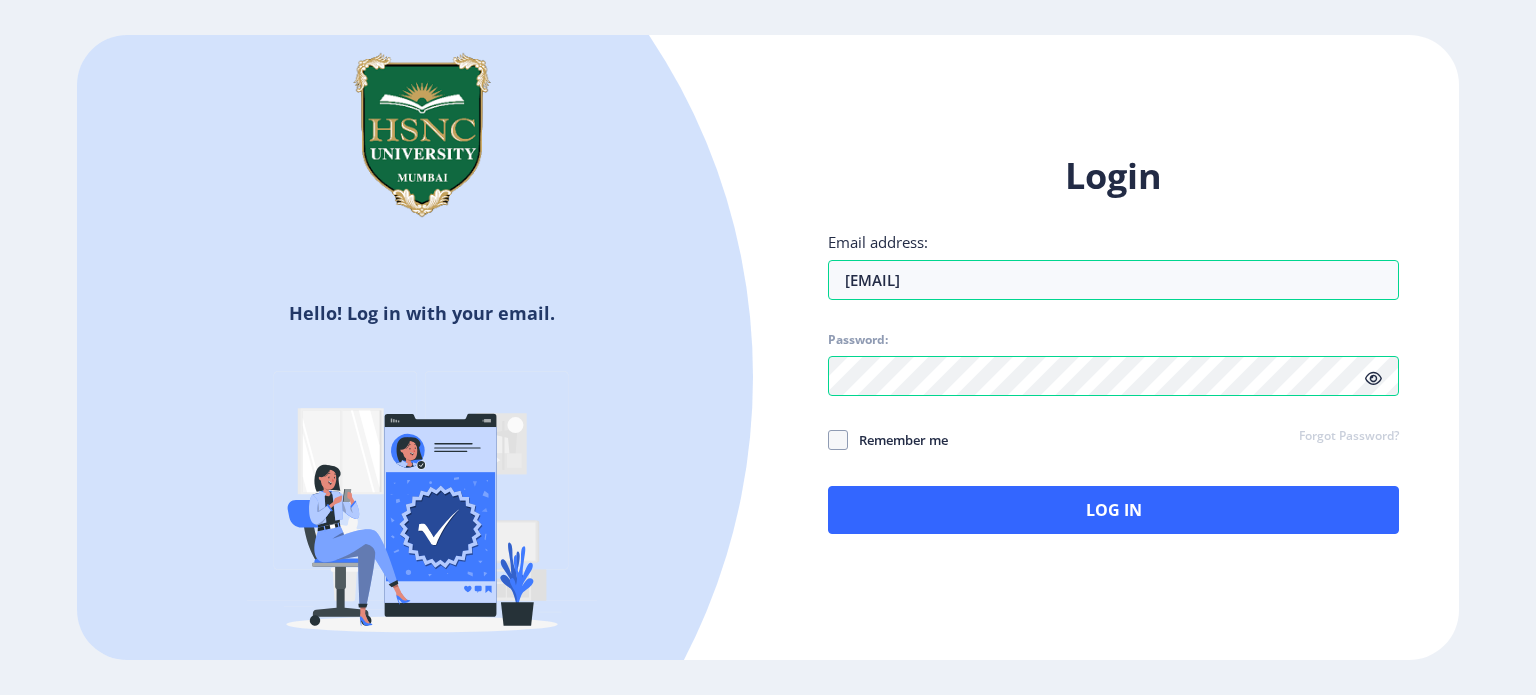 click 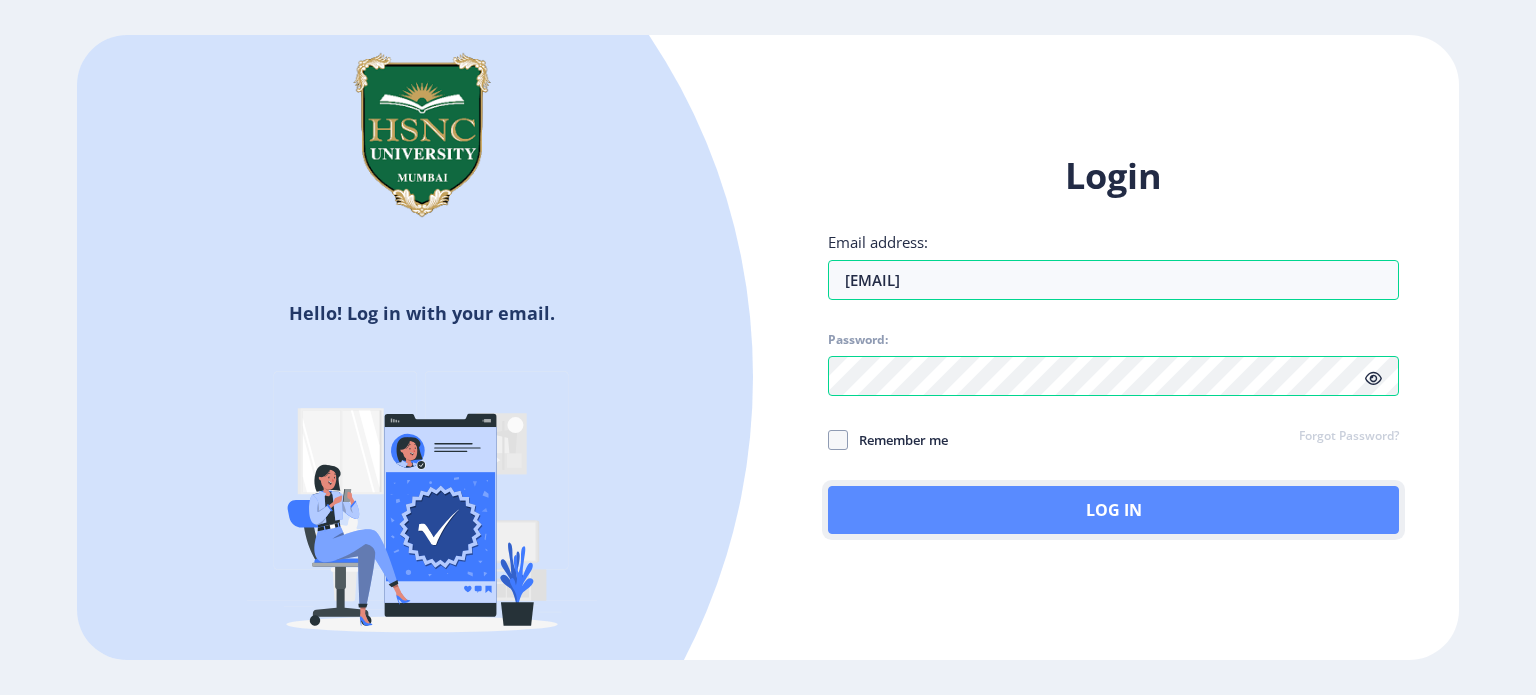 click on "Log In" 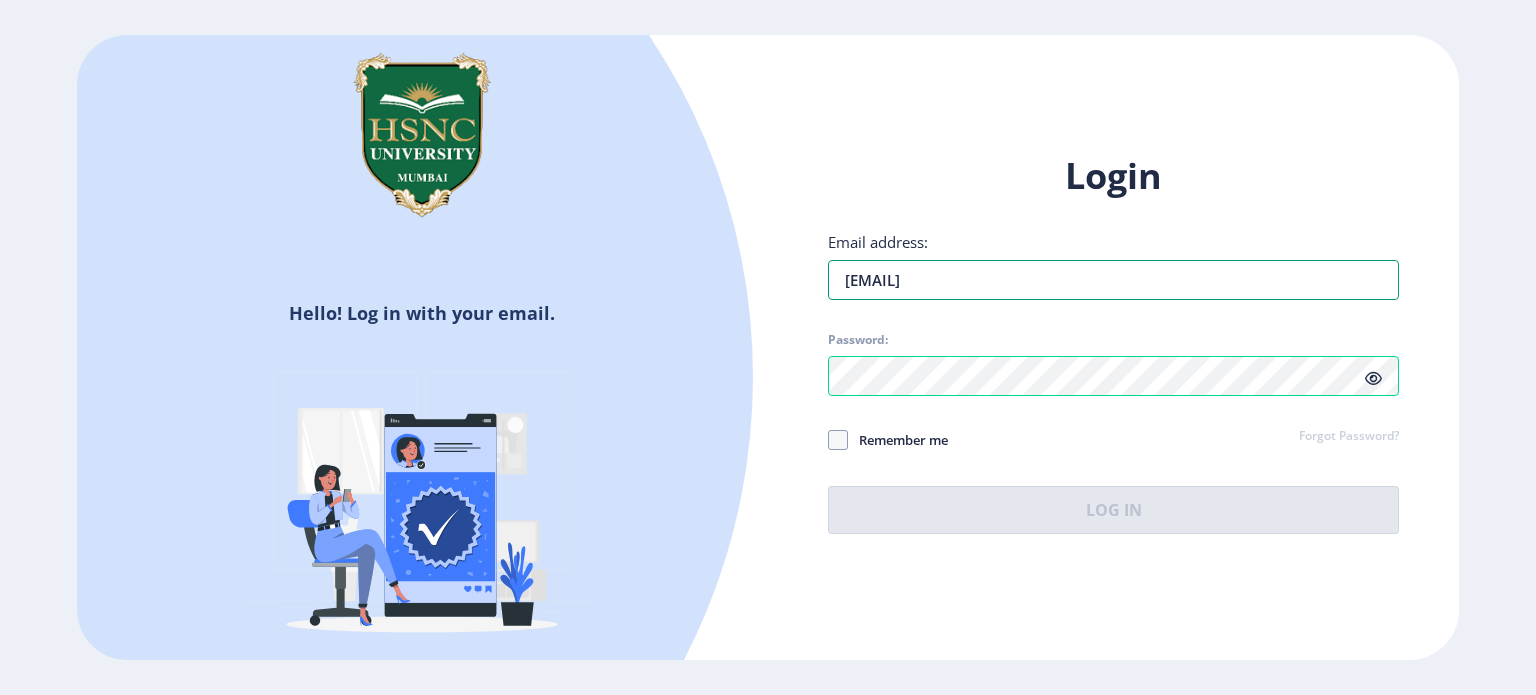 drag, startPoint x: 1019, startPoint y: 287, endPoint x: 808, endPoint y: 319, distance: 213.41275 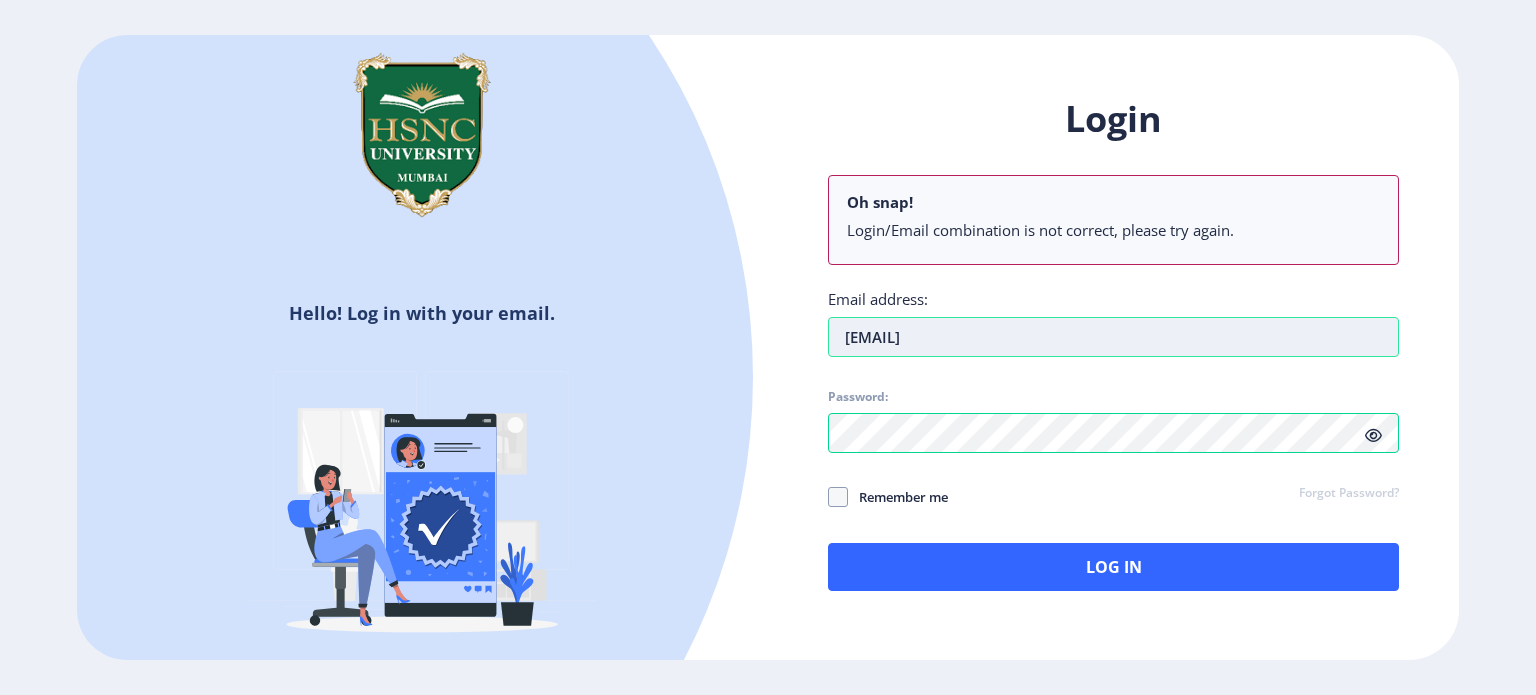 click on "Login Oh snap! Login/Email combination is not correct, please try again. Email address: [EMAIL] Password: Remember me Forgot Password?  Log In" 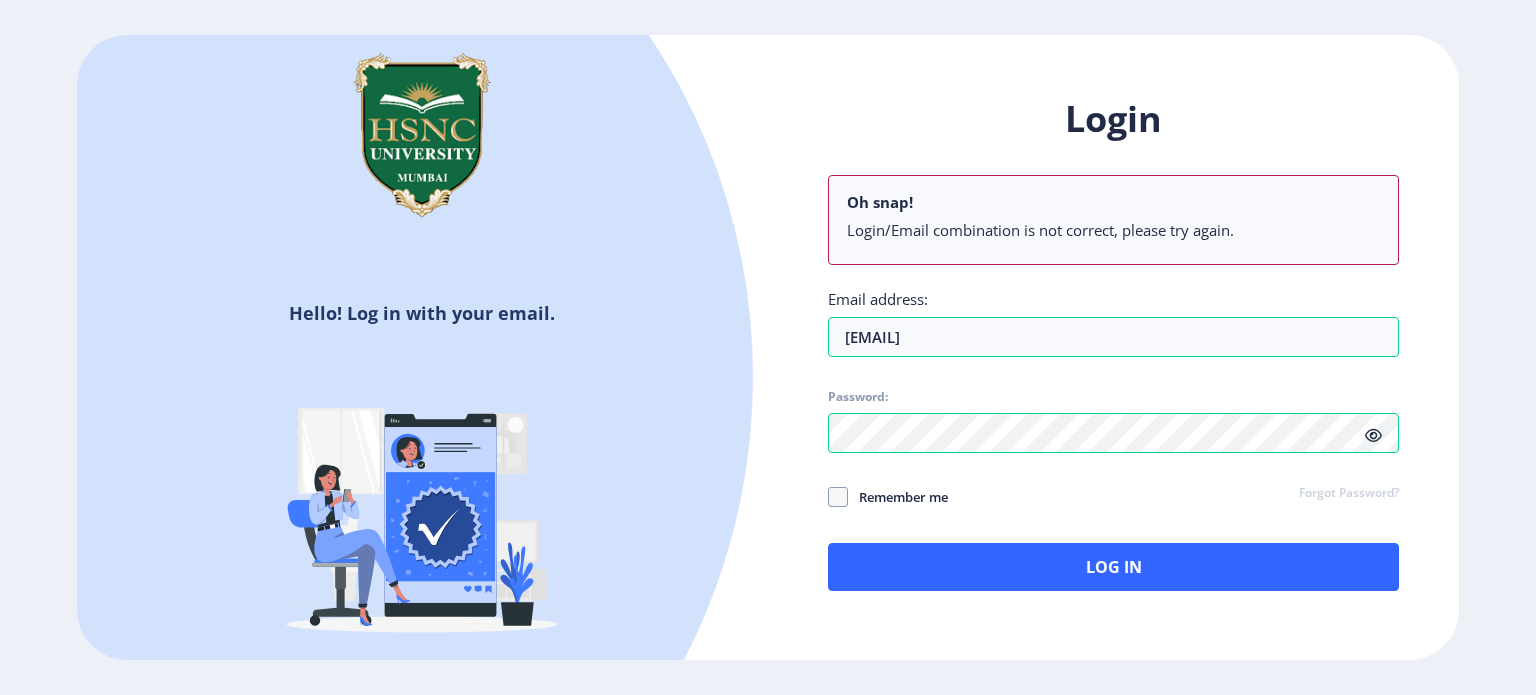 click 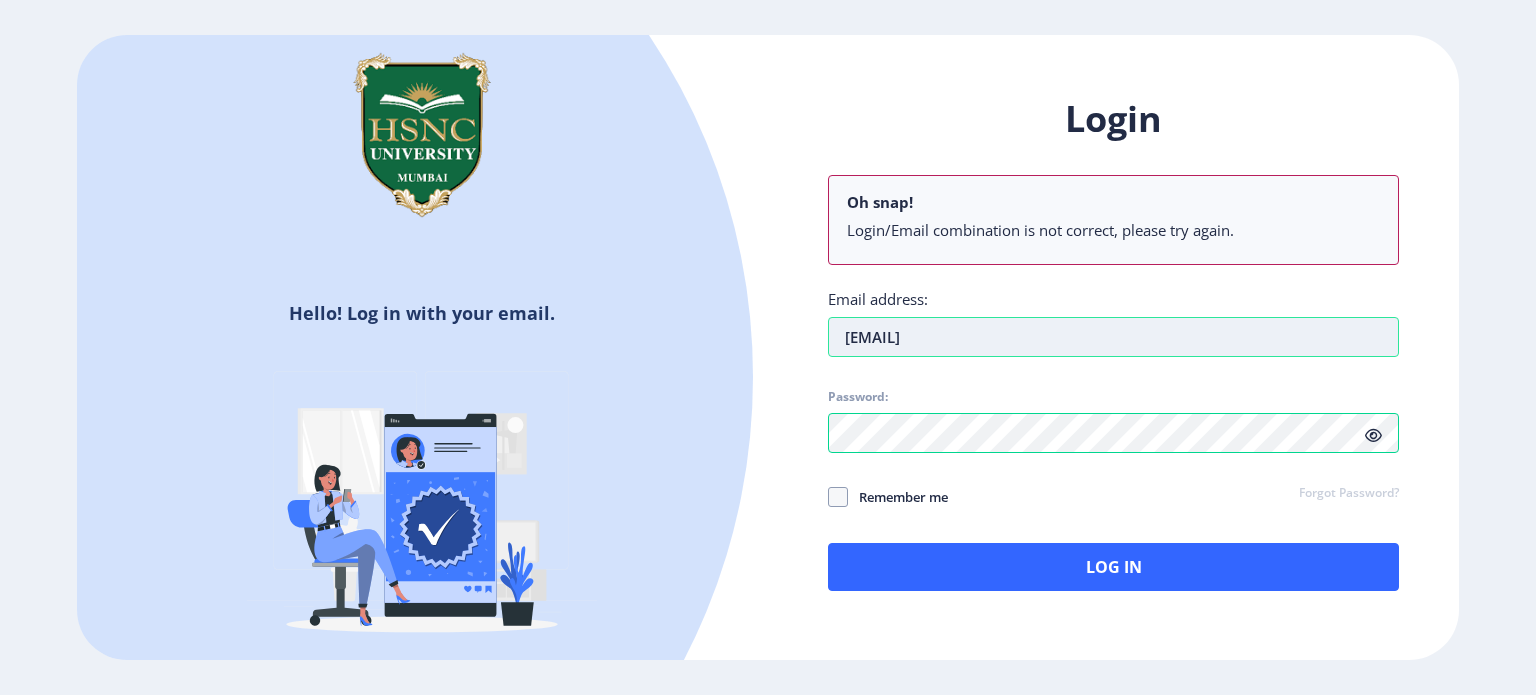click on "[EMAIL]" at bounding box center (1113, 337) 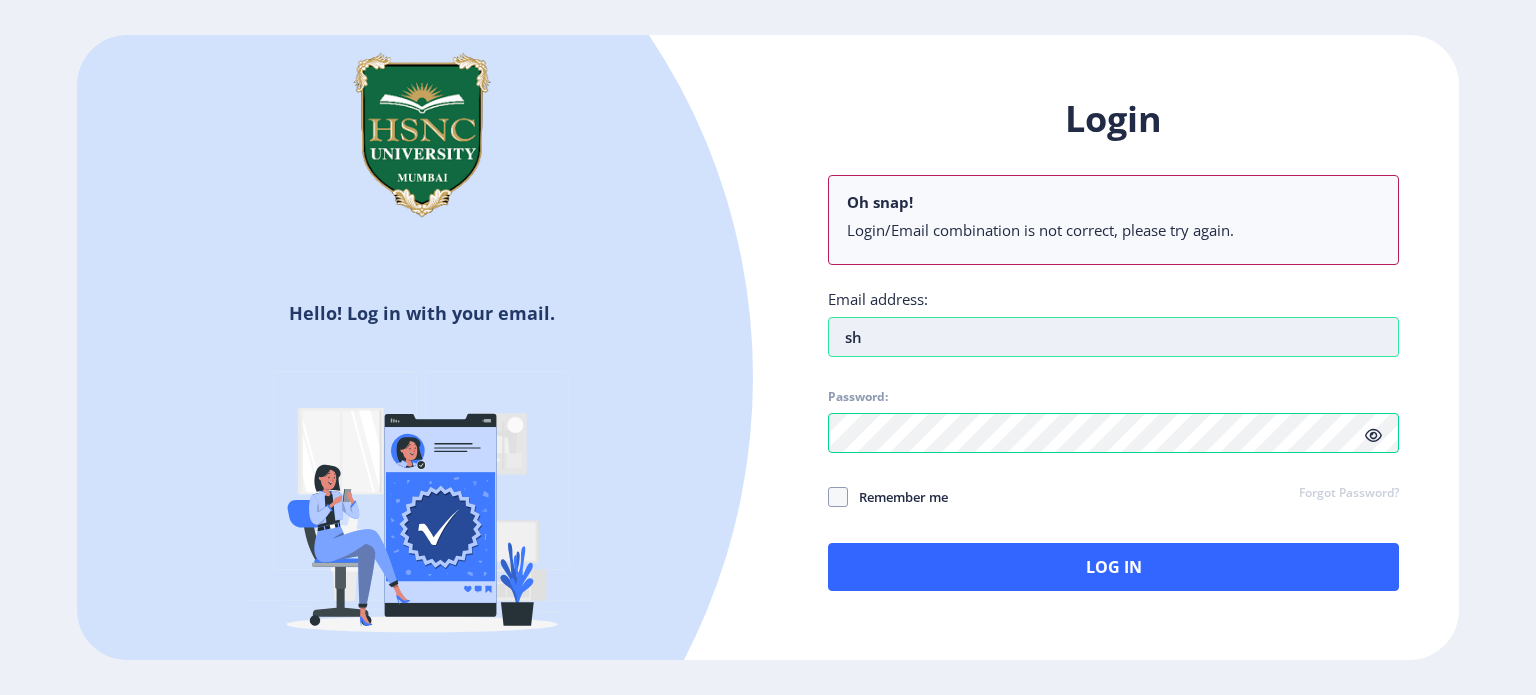 type on "s" 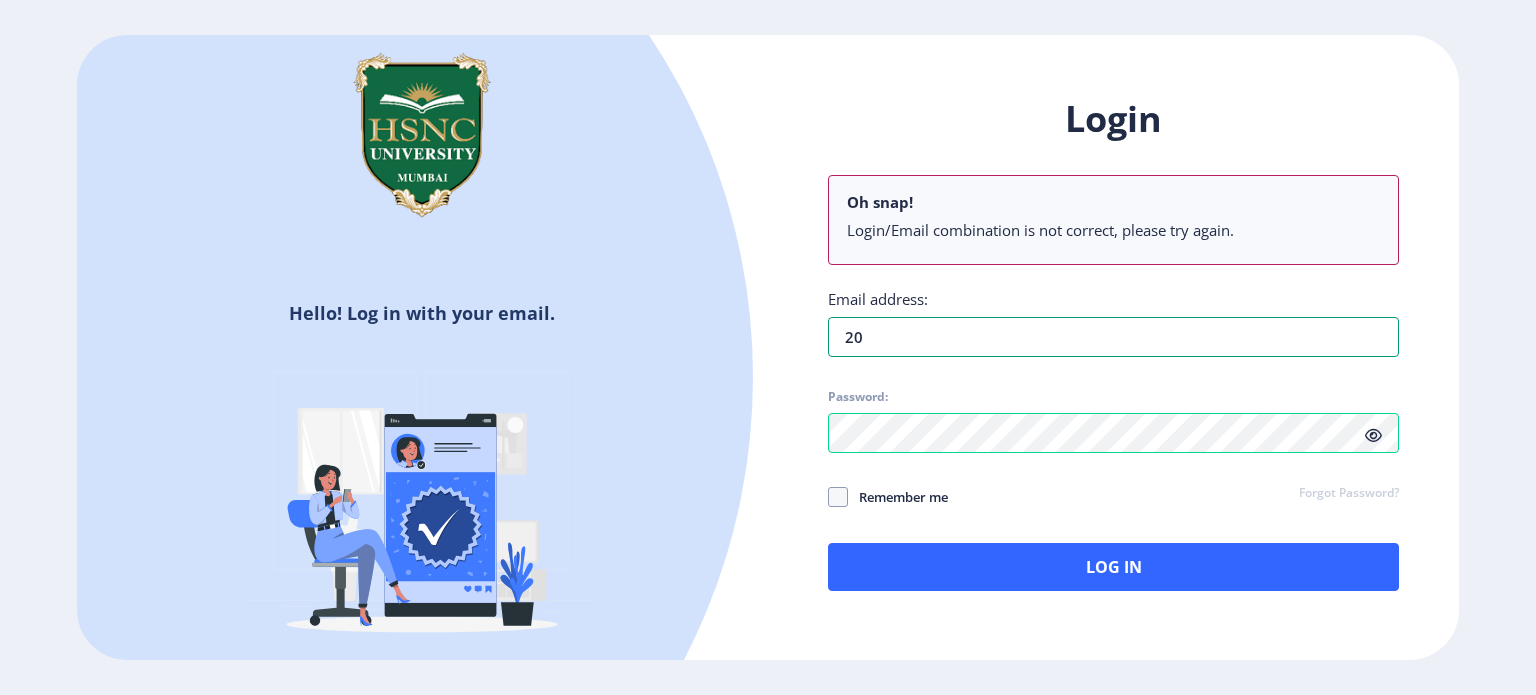 type on "[EMAIL]" 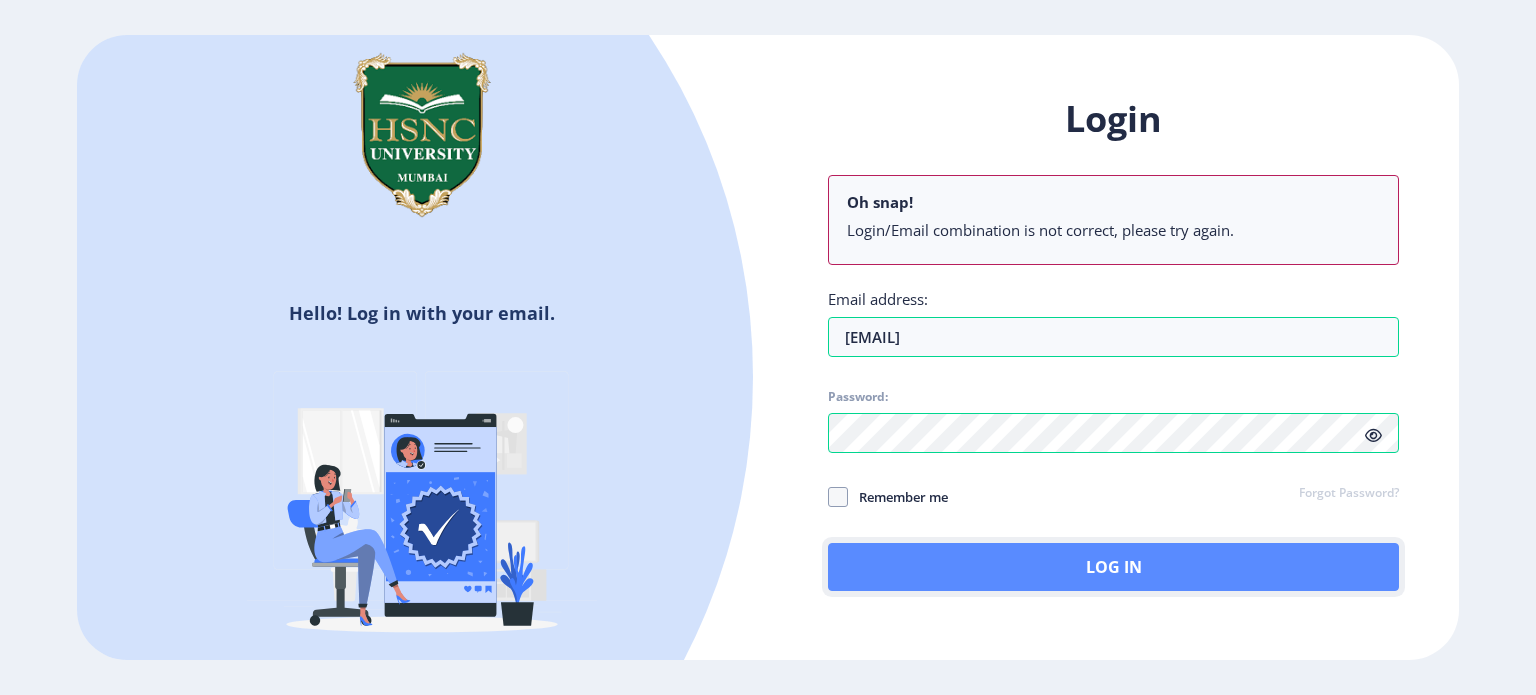 click on "Log In" 